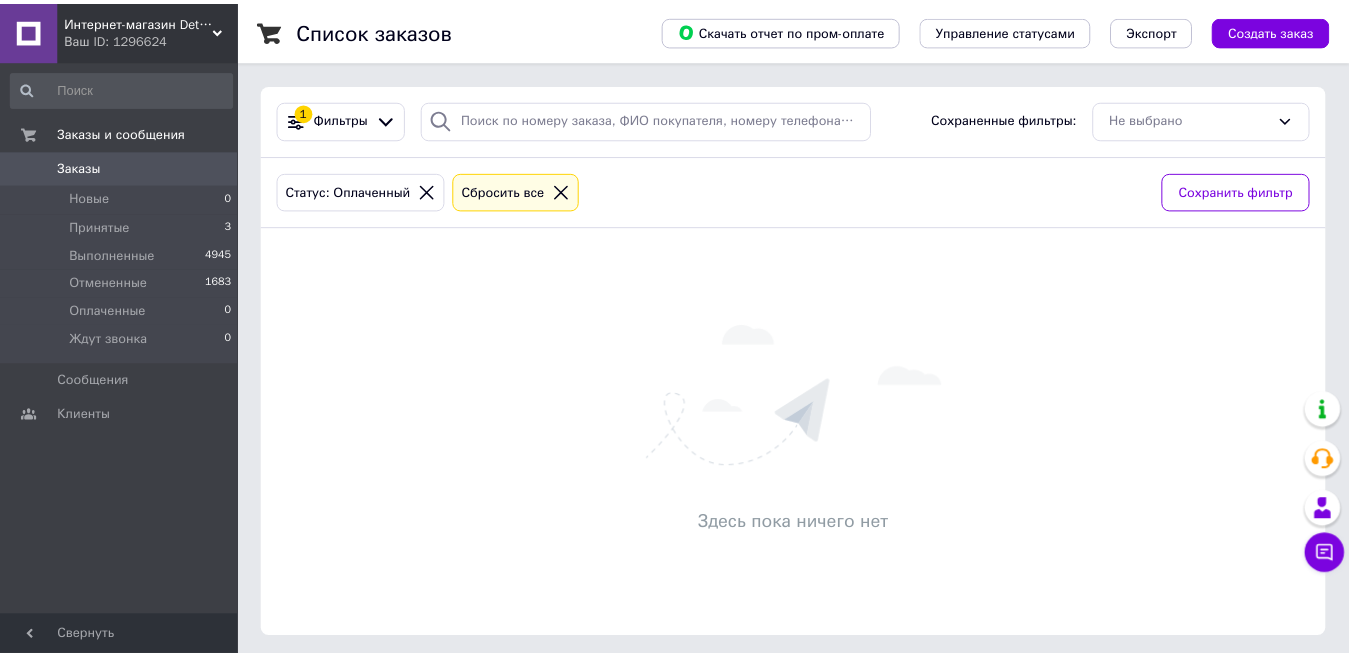 scroll, scrollTop: 0, scrollLeft: 0, axis: both 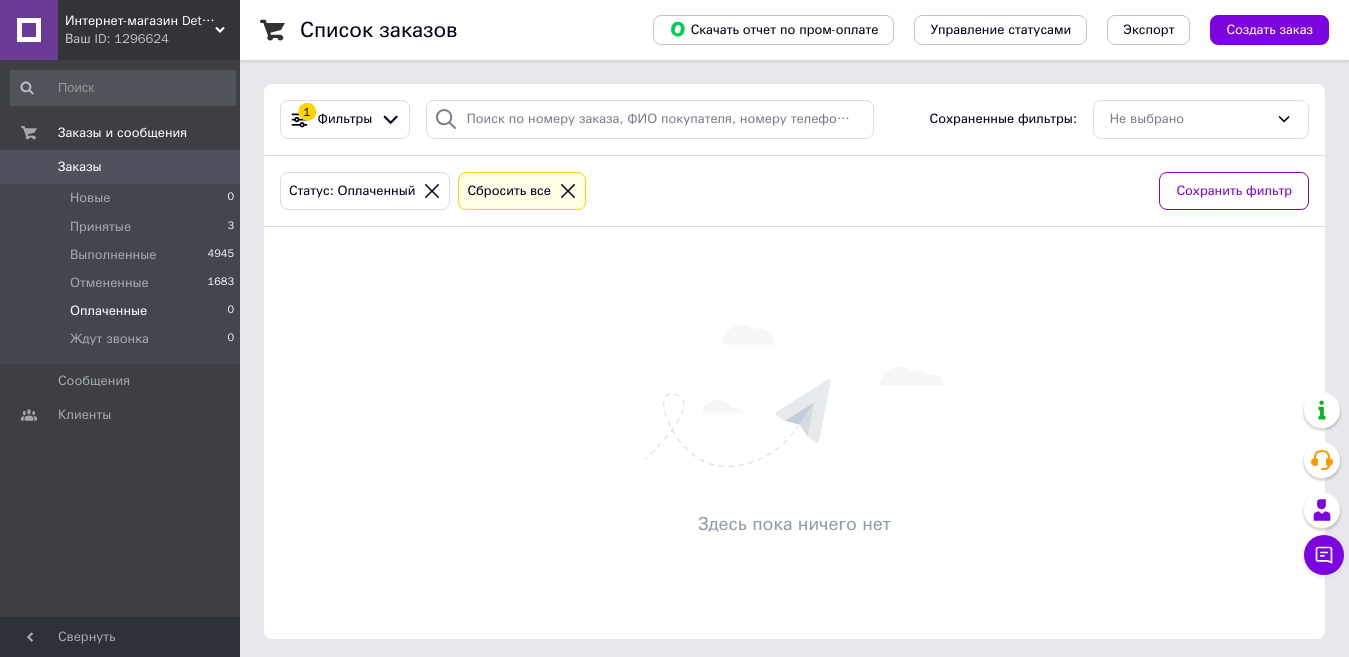 click on "Ждут звонка" at bounding box center (109, 339) 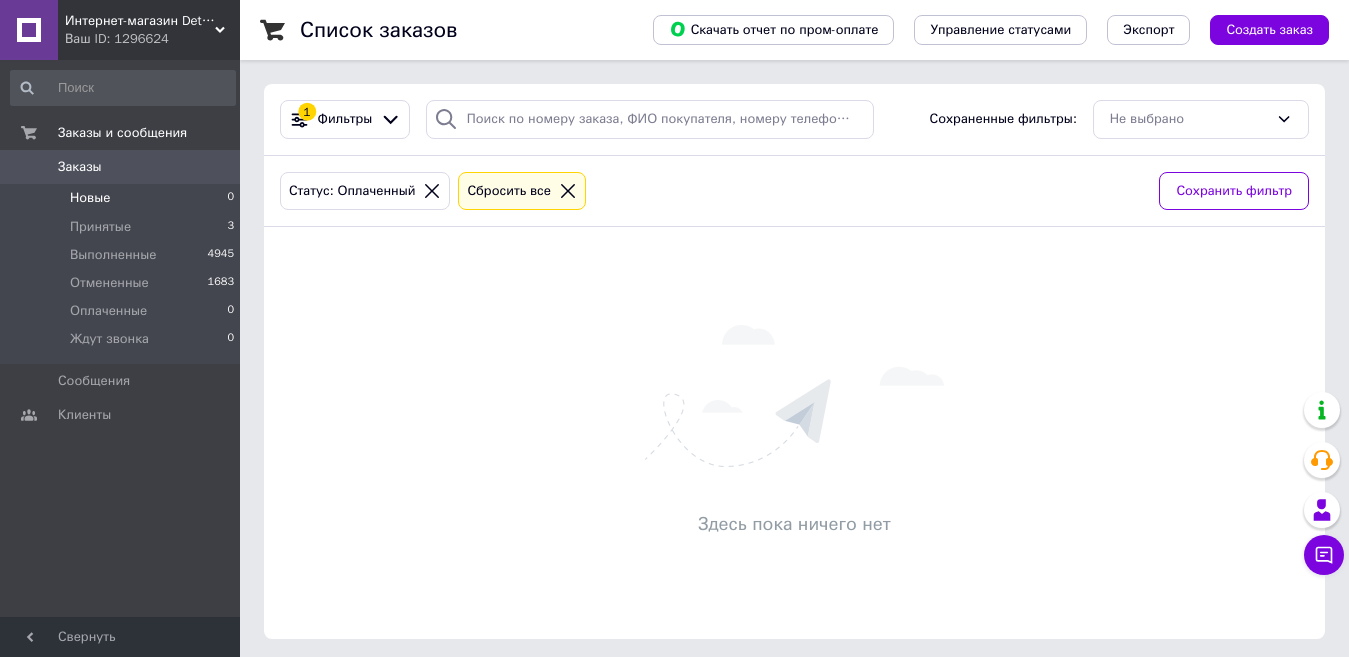 click on "Новые" at bounding box center [90, 198] 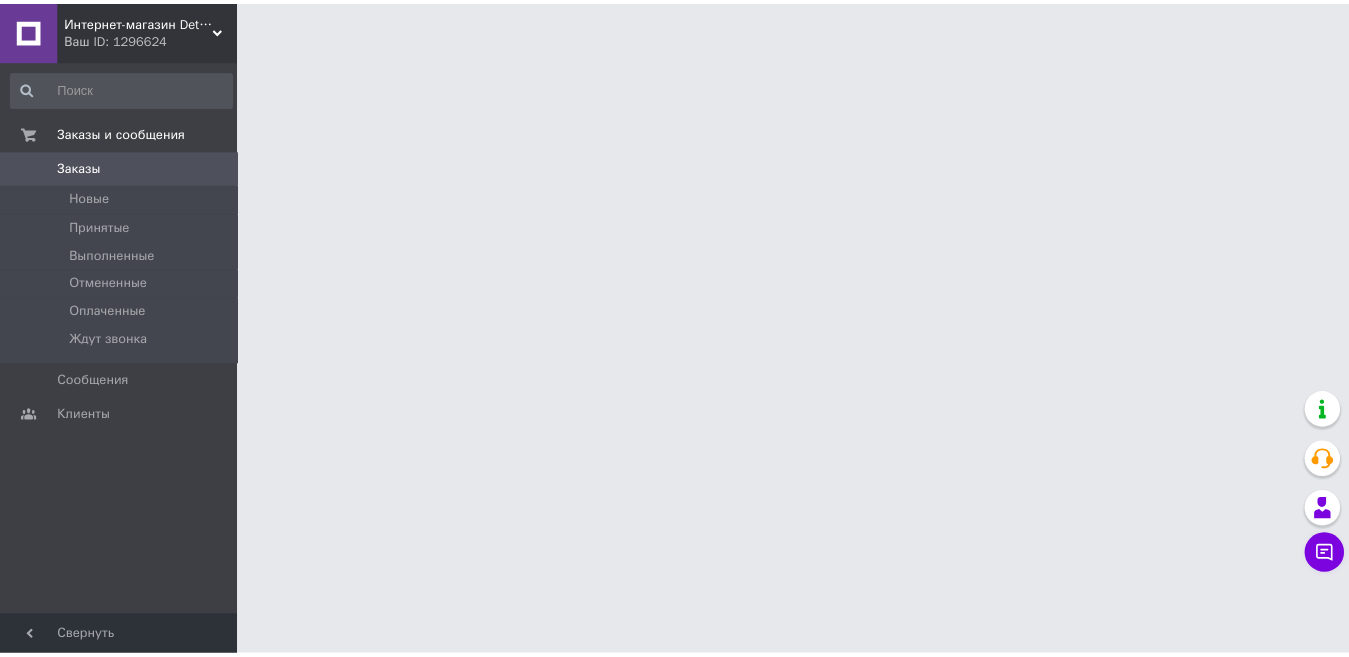 scroll, scrollTop: 0, scrollLeft: 0, axis: both 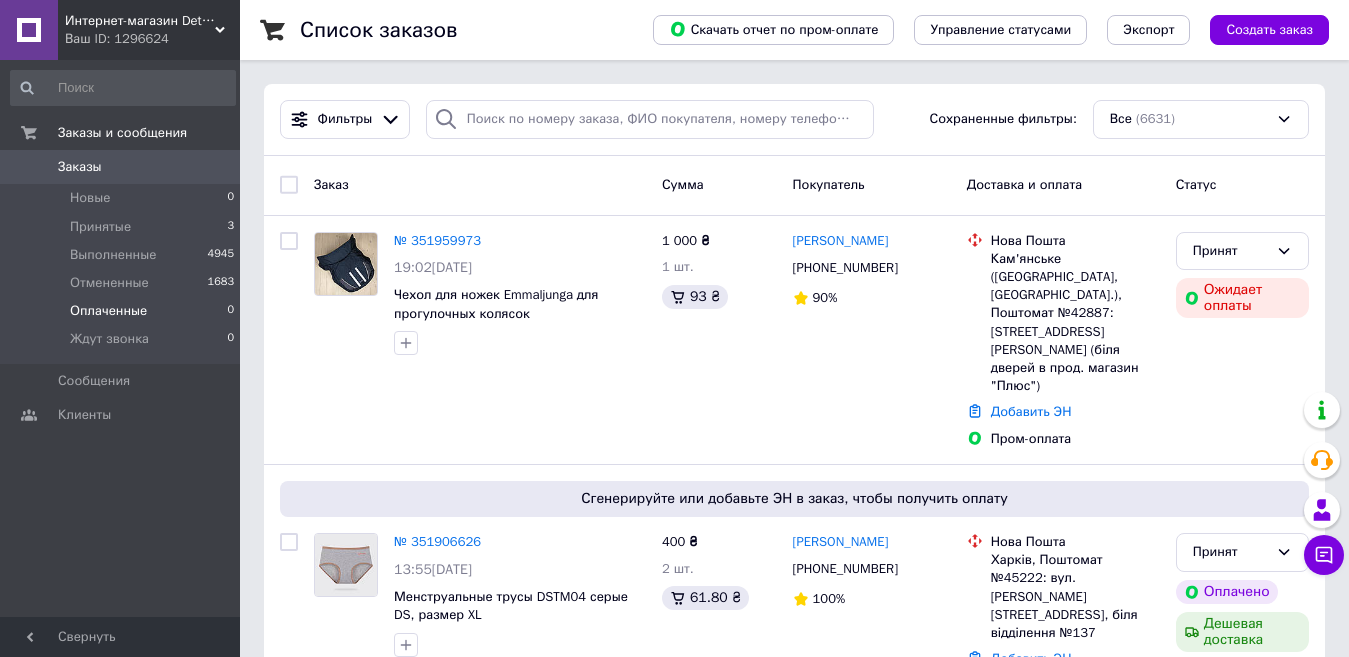 click on "Оплаченные" at bounding box center [108, 311] 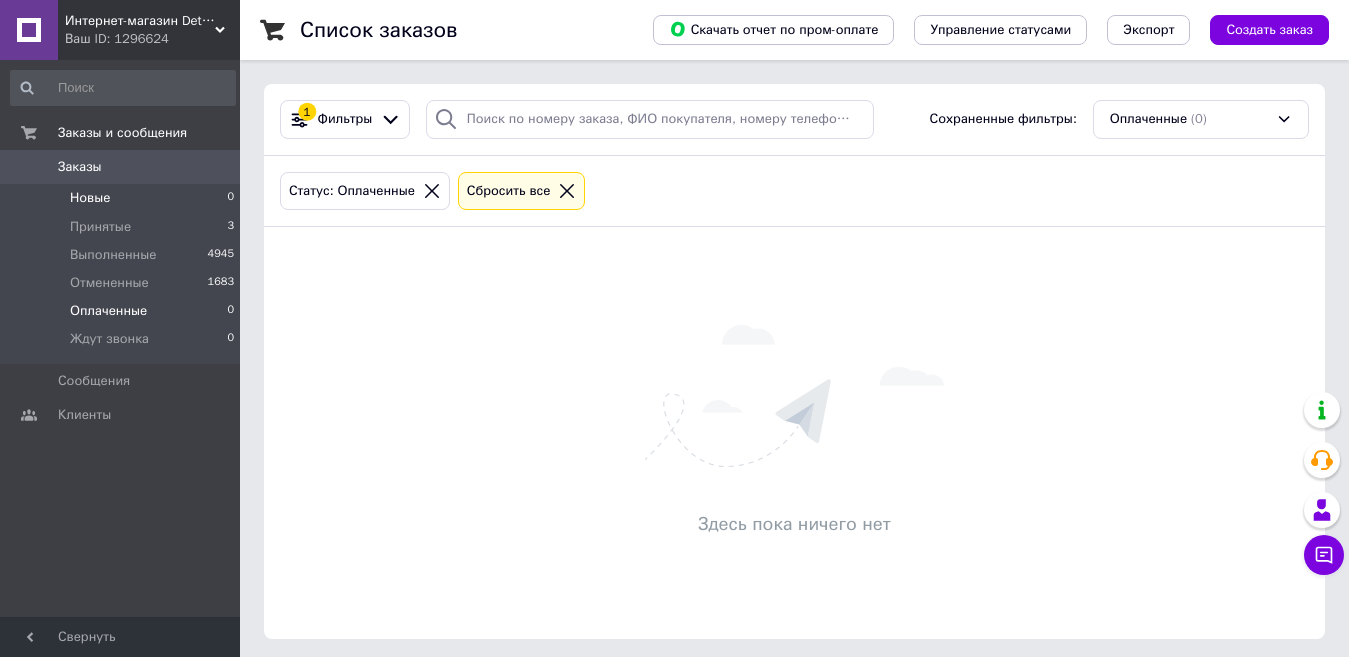 click on "Новые" at bounding box center (90, 198) 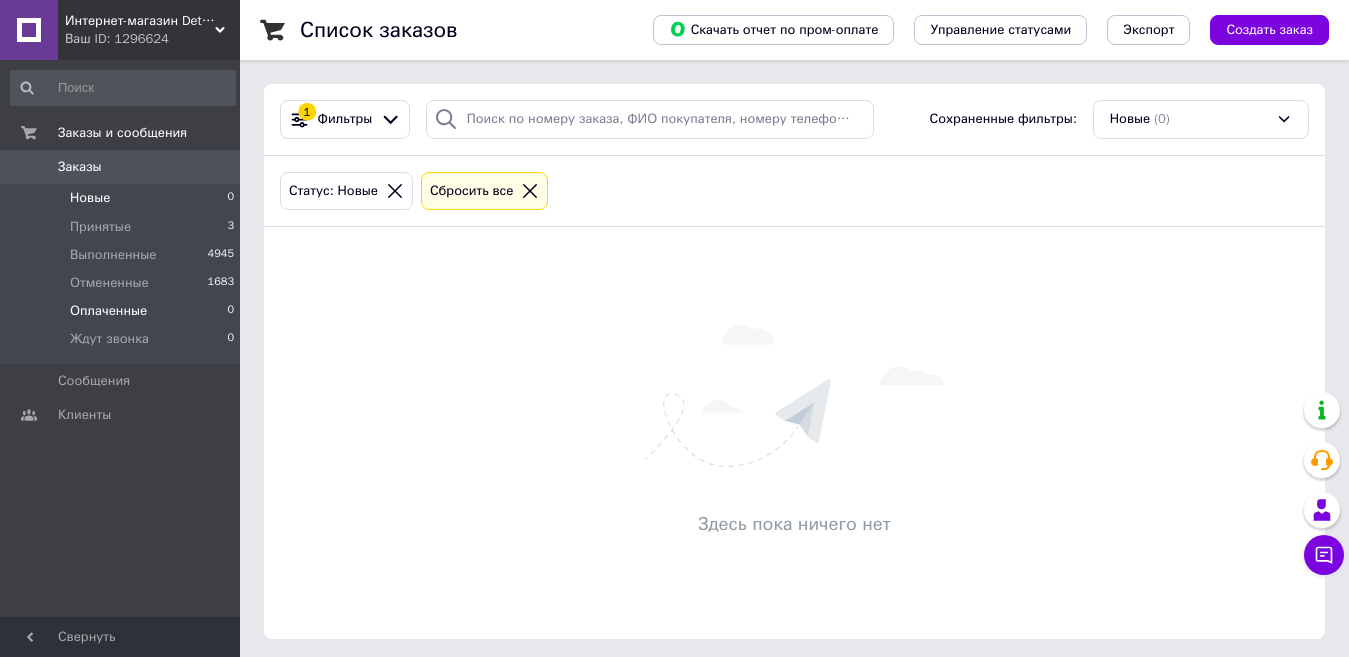 click on "Оплаченные" at bounding box center [108, 311] 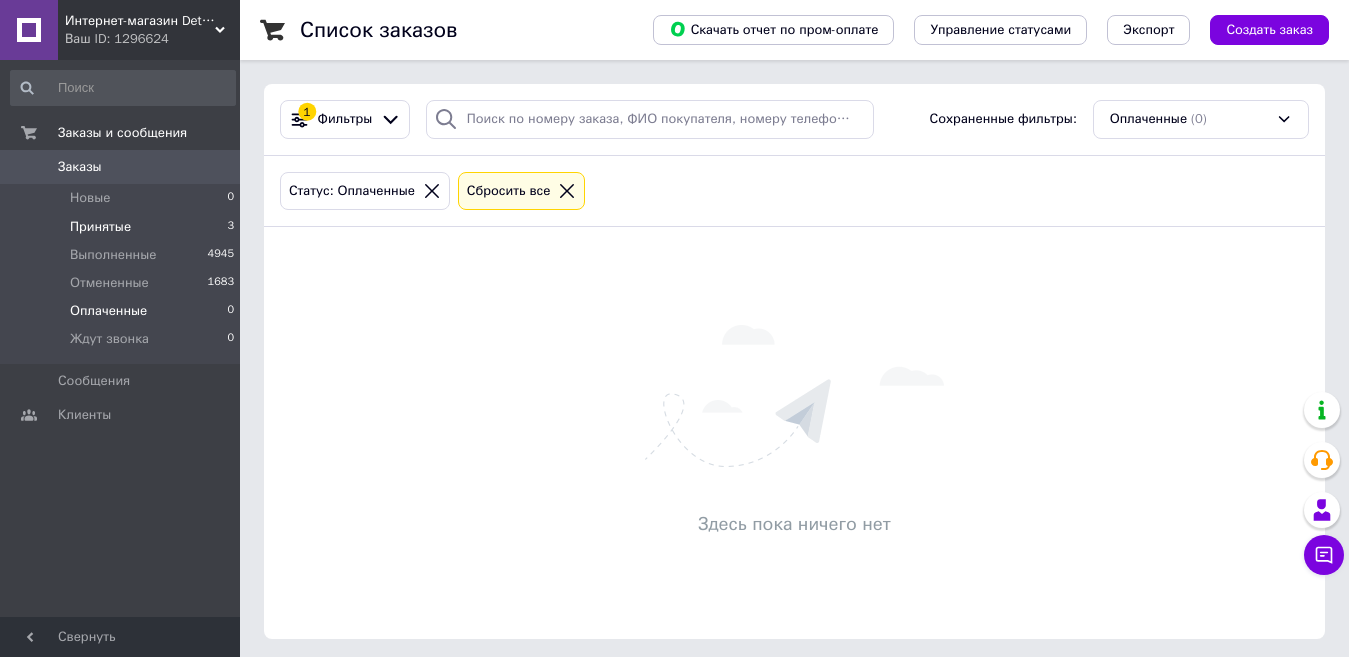 click on "Принятые" at bounding box center [100, 227] 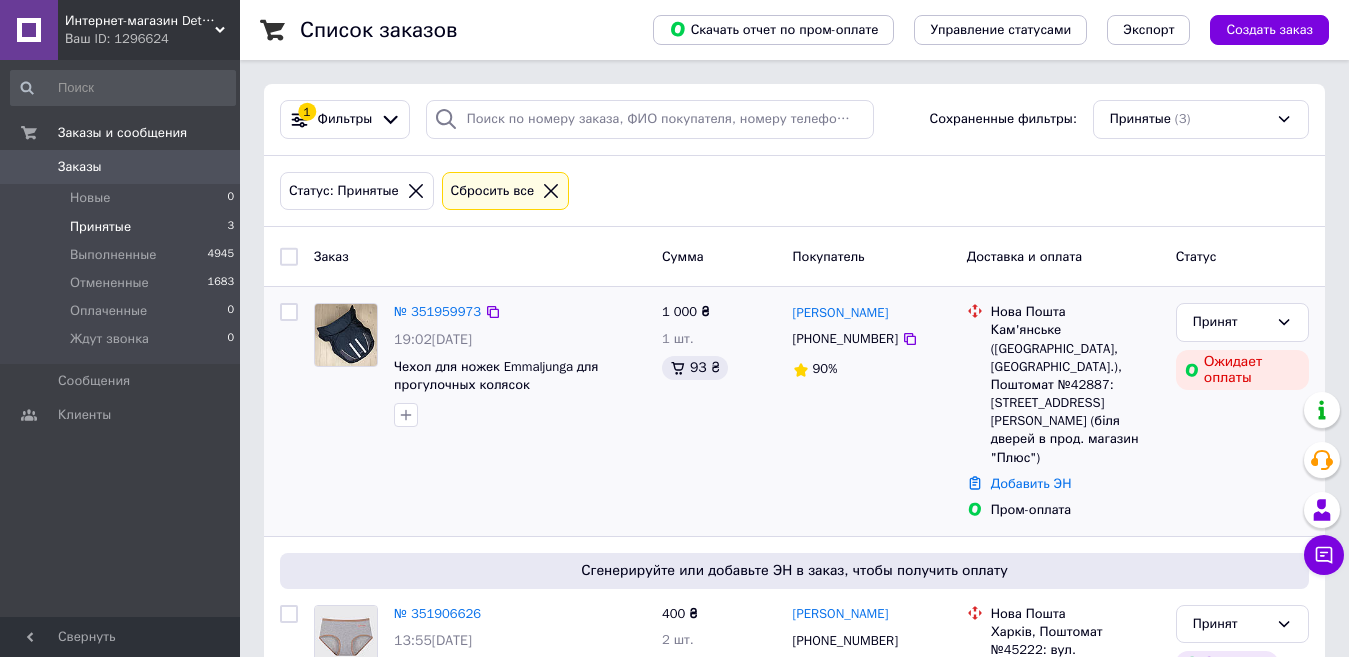 scroll, scrollTop: 334, scrollLeft: 0, axis: vertical 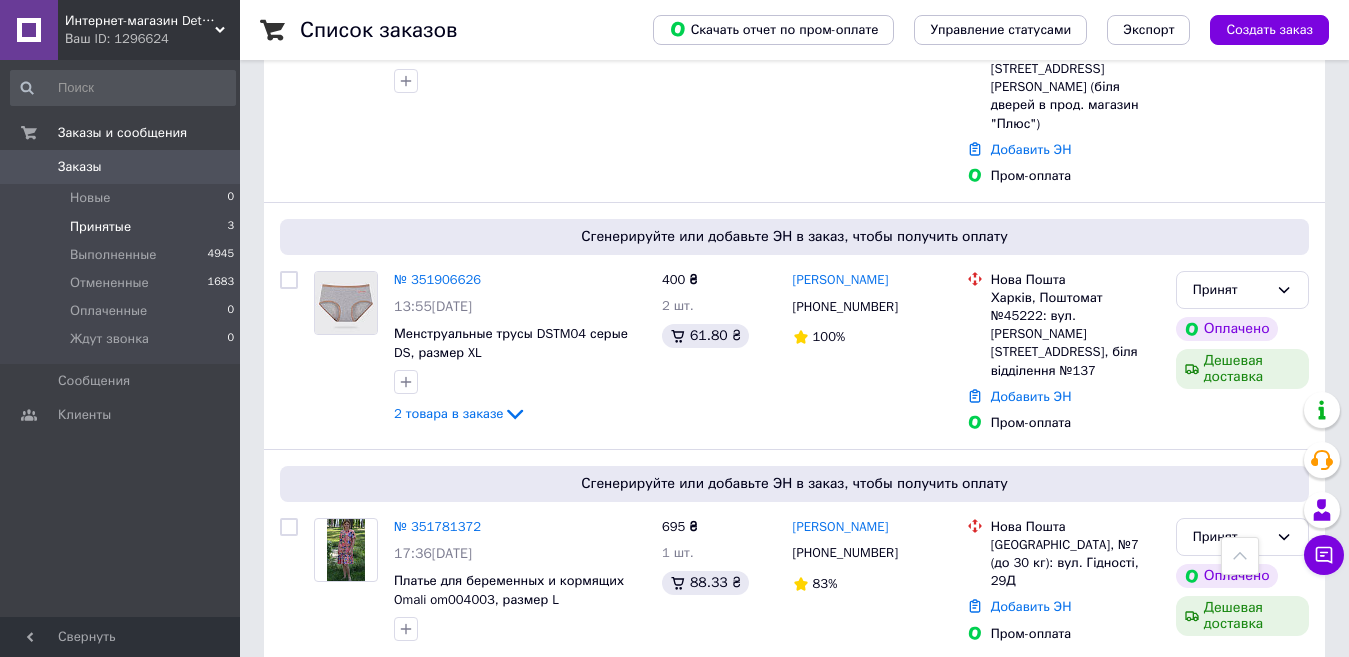 click on "№ 351781372" at bounding box center [437, 526] 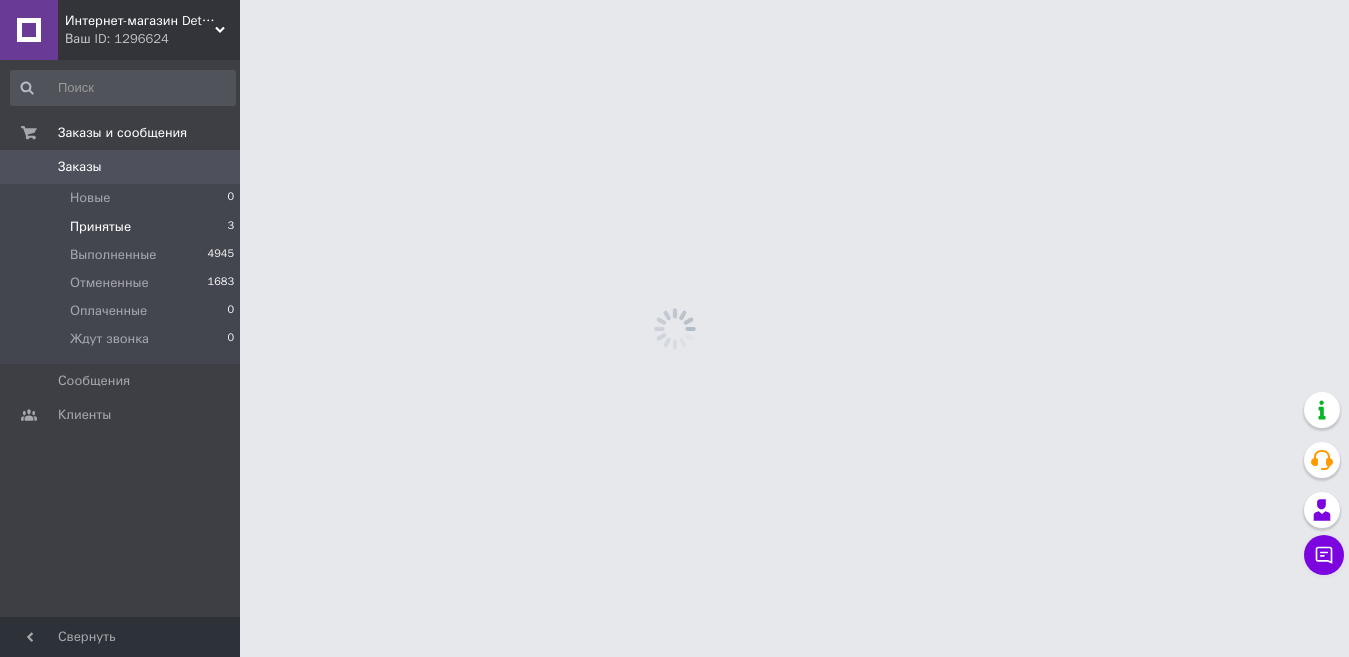 scroll, scrollTop: 0, scrollLeft: 0, axis: both 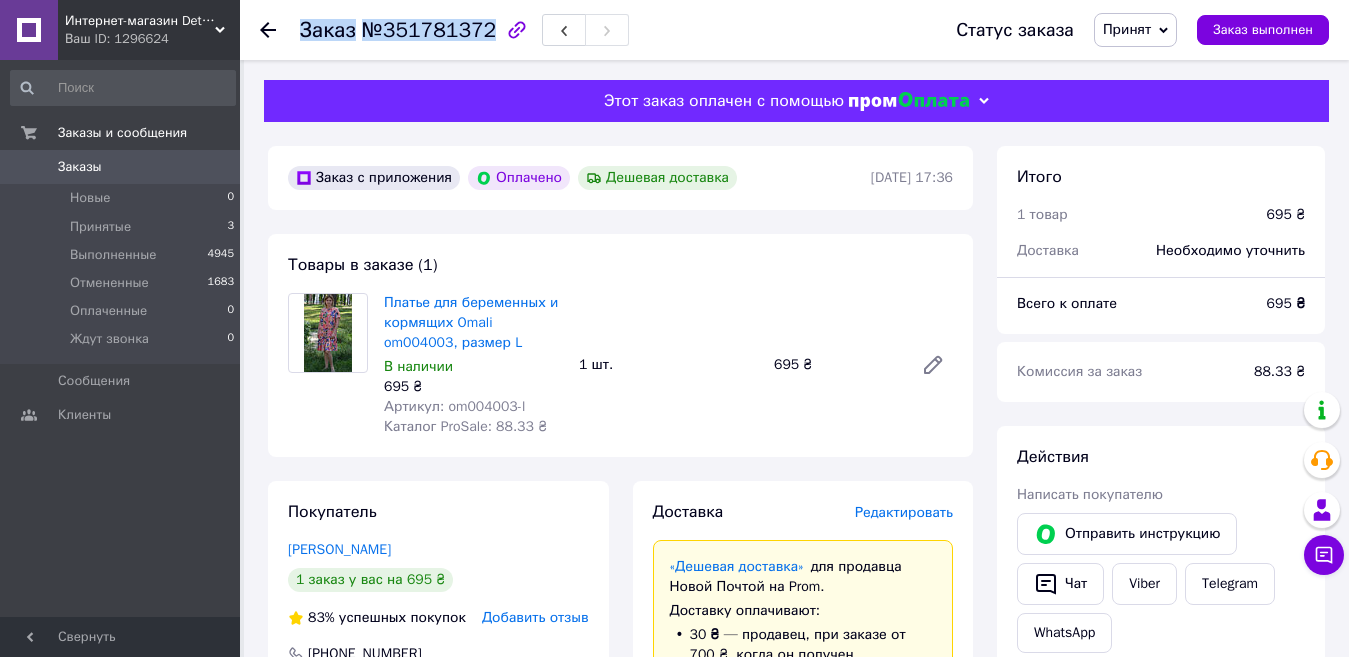 drag, startPoint x: 300, startPoint y: 30, endPoint x: 479, endPoint y: 28, distance: 179.01117 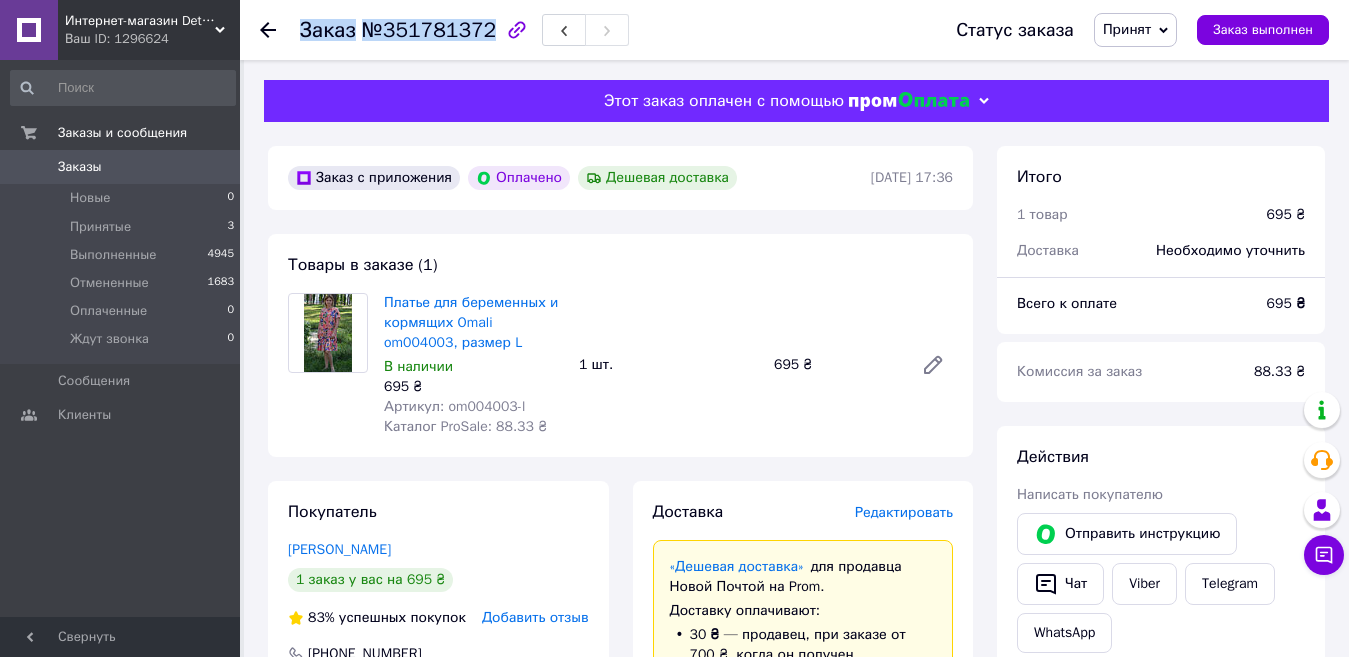 copy on "Заказ №351781372" 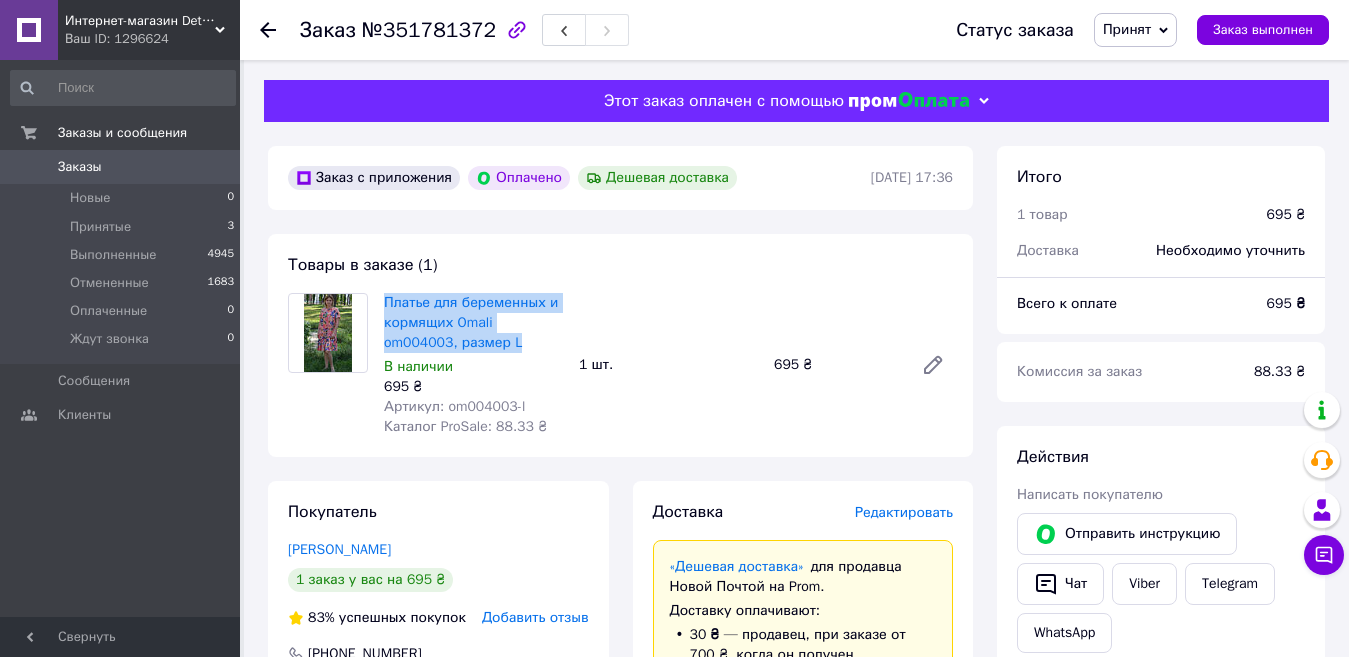 drag, startPoint x: 377, startPoint y: 301, endPoint x: 451, endPoint y: 341, distance: 84.118965 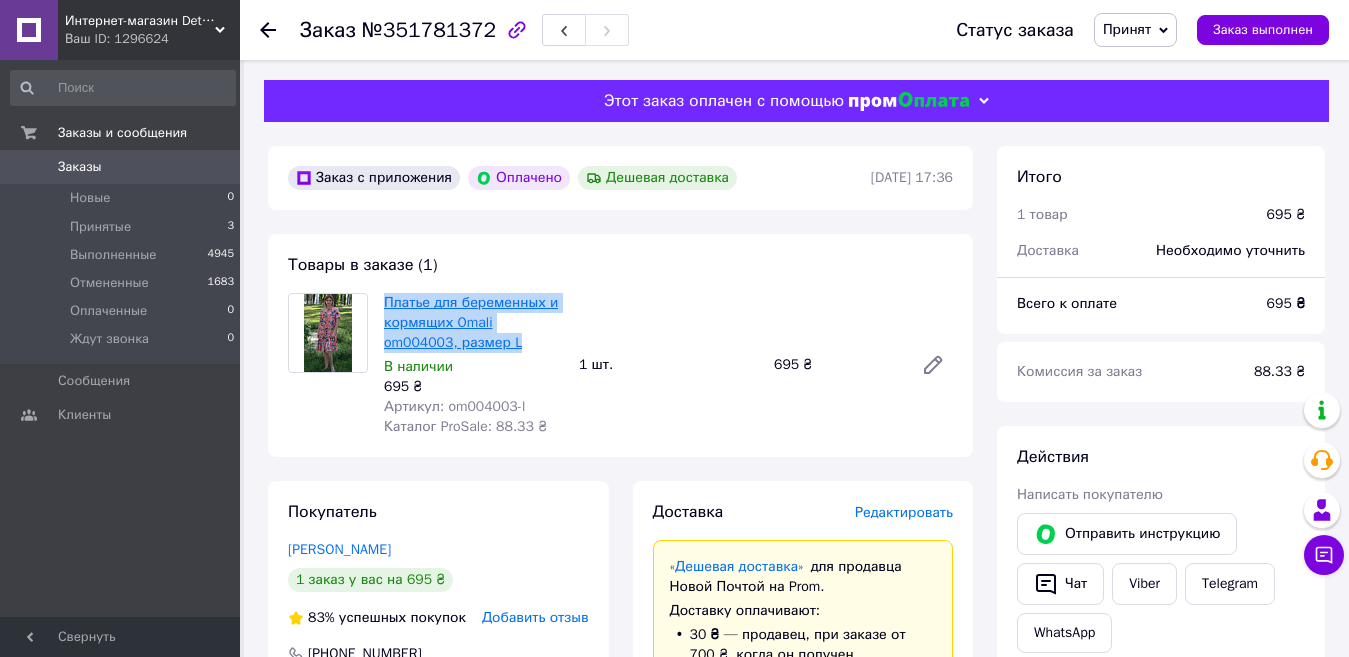 copy on "Платье для беременных и кормящих Omali om004003, размер L" 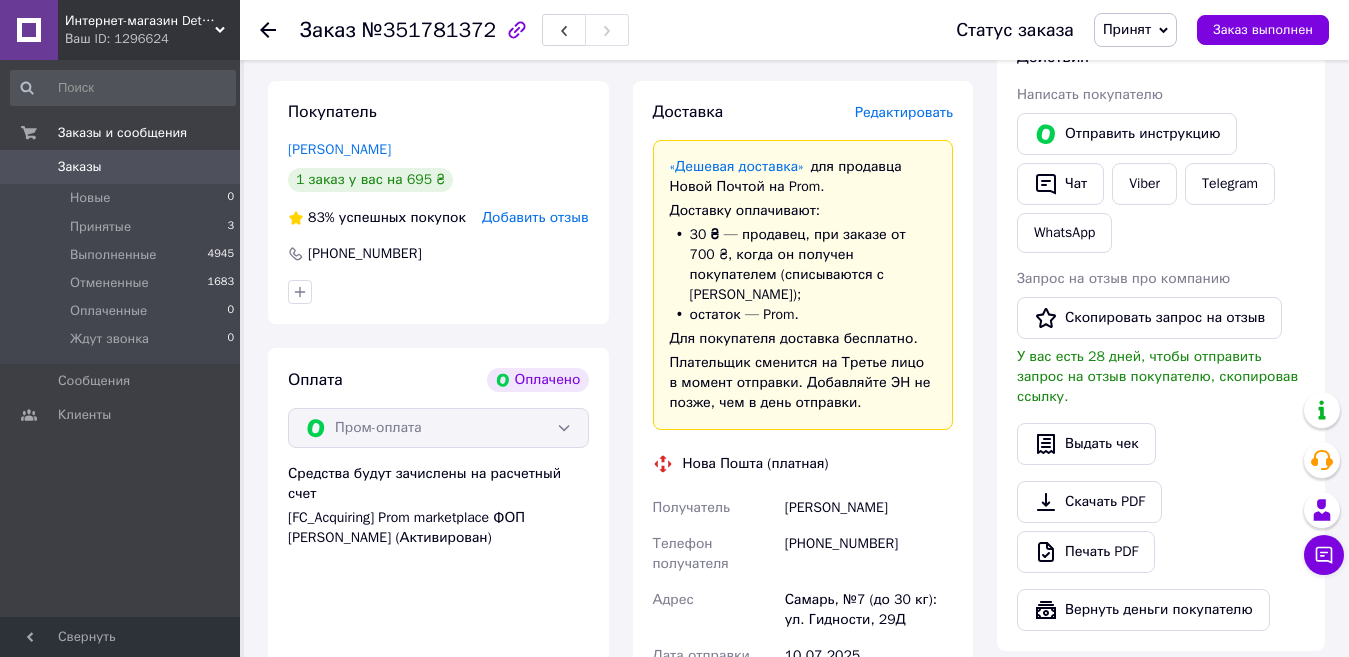 scroll, scrollTop: 500, scrollLeft: 0, axis: vertical 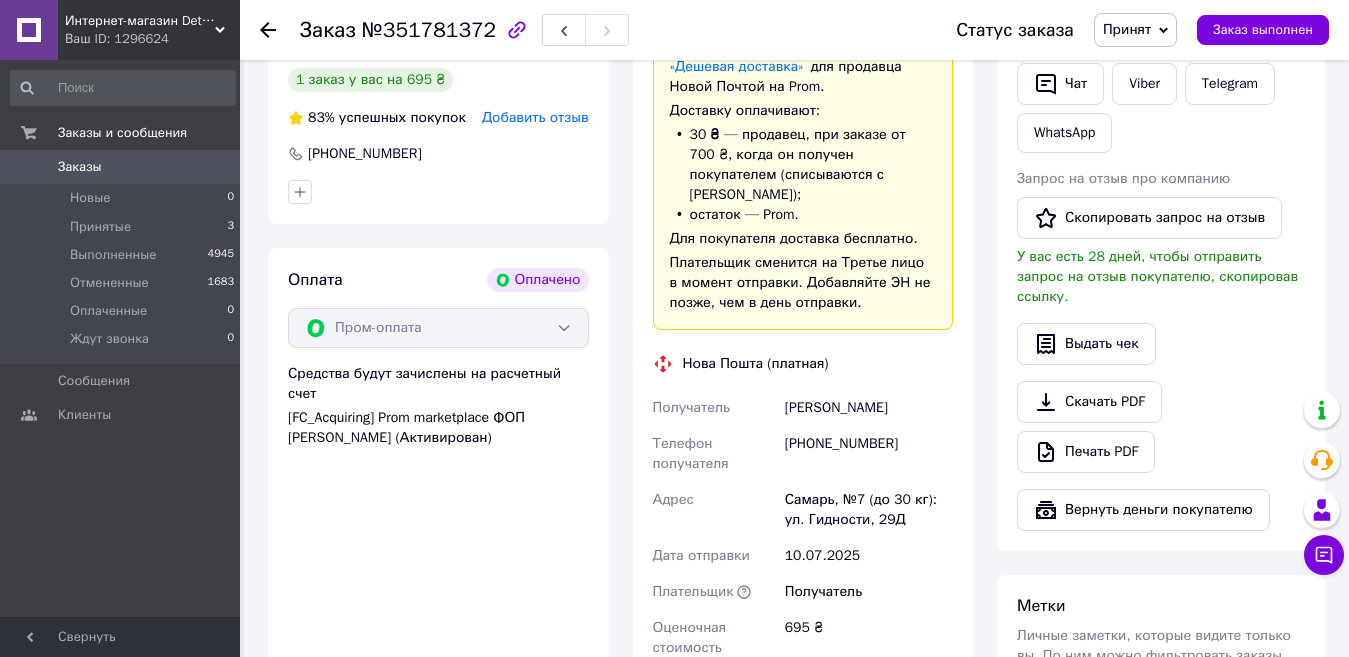 drag, startPoint x: 781, startPoint y: 391, endPoint x: 893, endPoint y: 385, distance: 112.1606 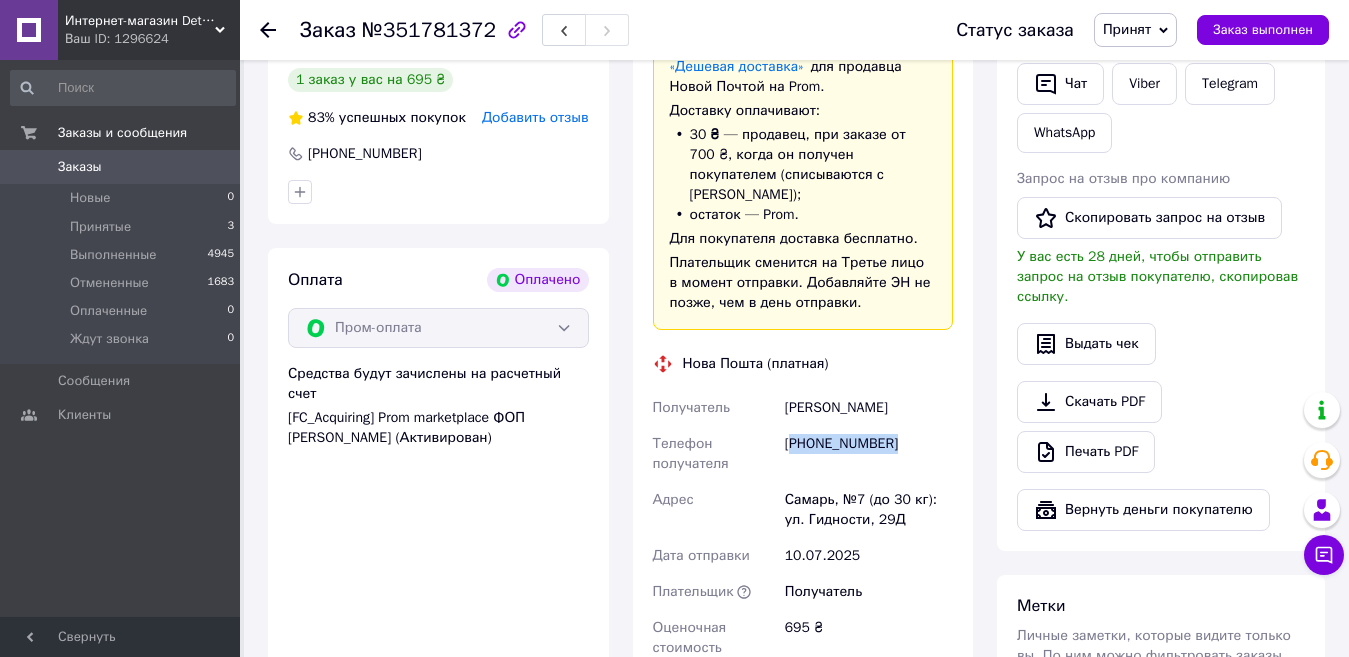 drag, startPoint x: 902, startPoint y: 423, endPoint x: 799, endPoint y: 437, distance: 103.947105 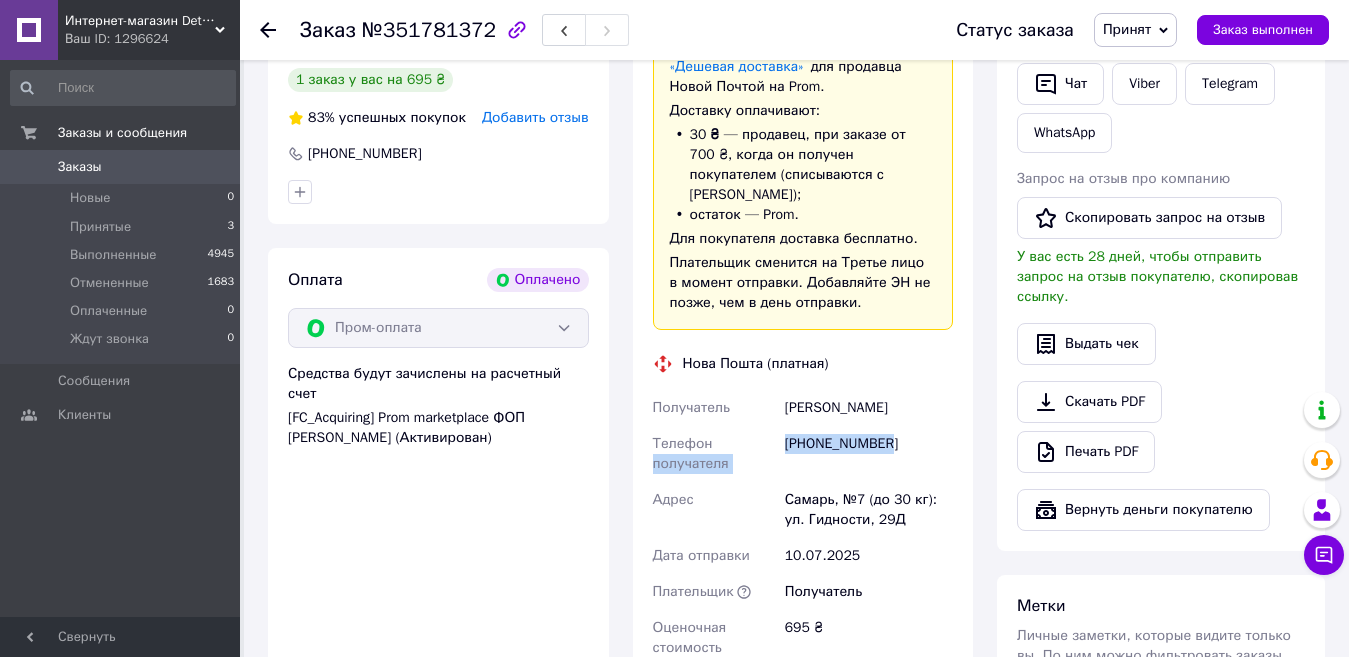 drag, startPoint x: 884, startPoint y: 421, endPoint x: 775, endPoint y: 430, distance: 109.370926 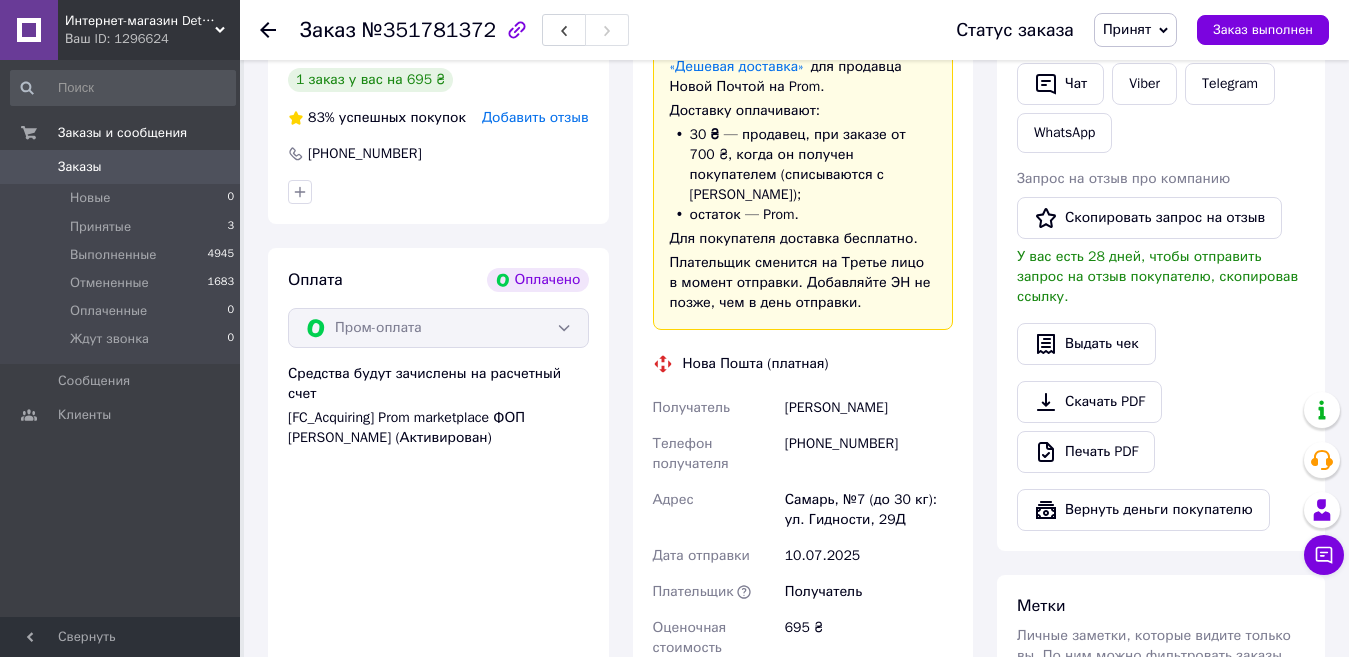 click on "Чертихіна Юлія" at bounding box center (869, 408) 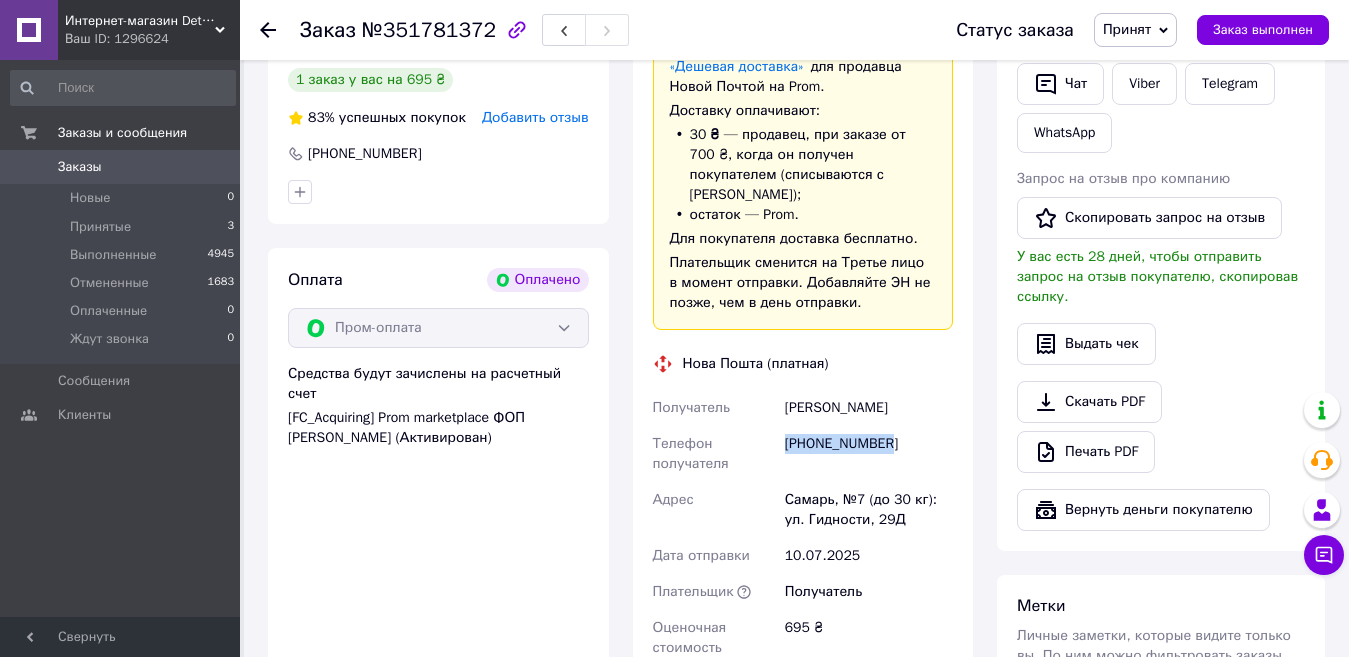 drag, startPoint x: 898, startPoint y: 423, endPoint x: 785, endPoint y: 428, distance: 113.110565 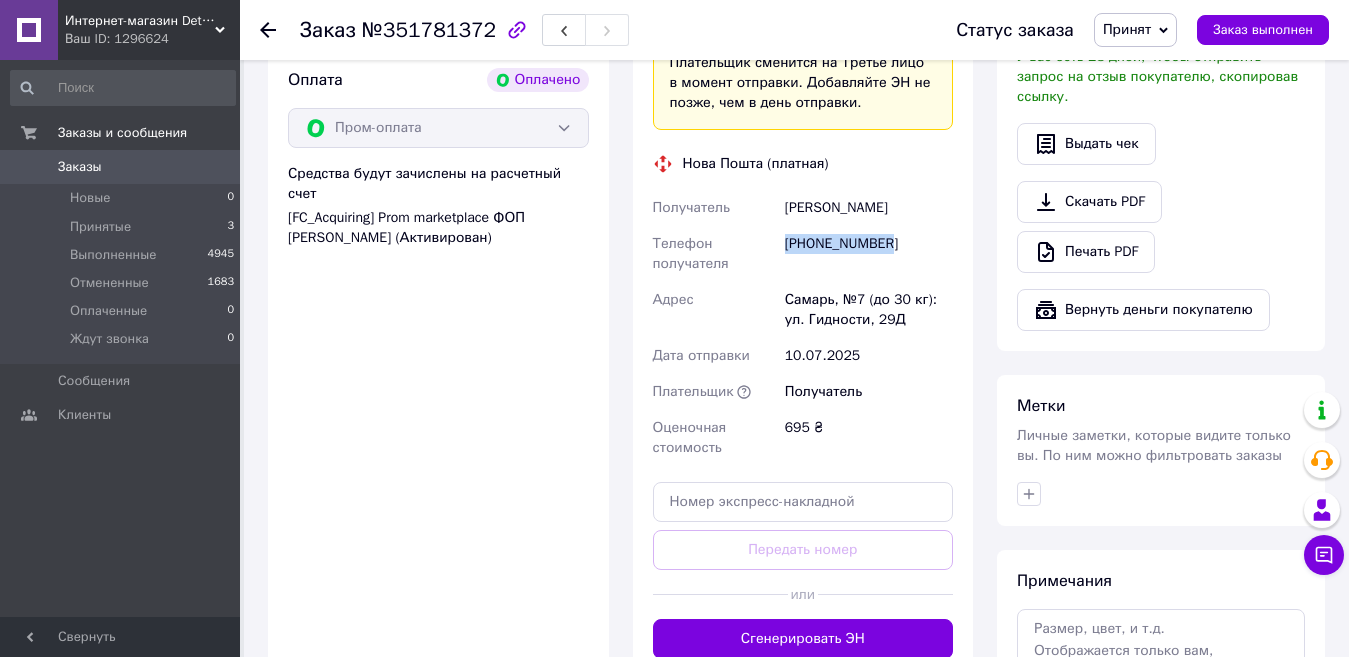 scroll, scrollTop: 900, scrollLeft: 0, axis: vertical 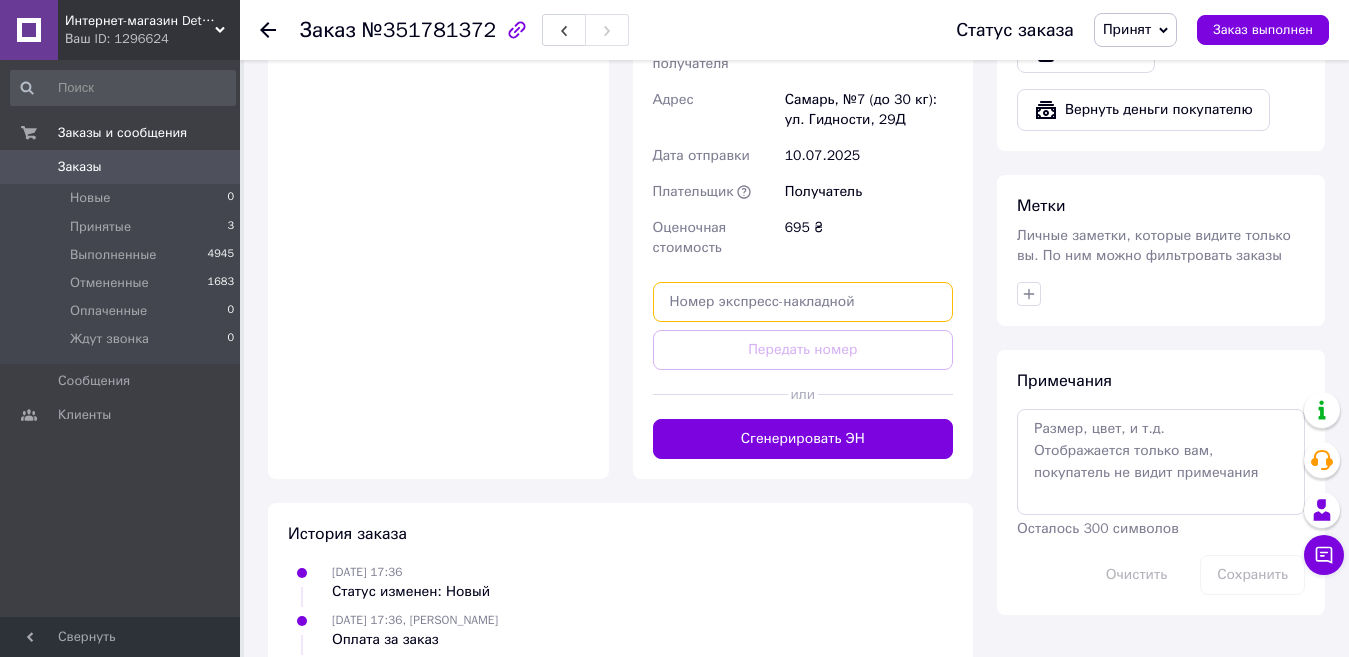 paste on "20451203130341" 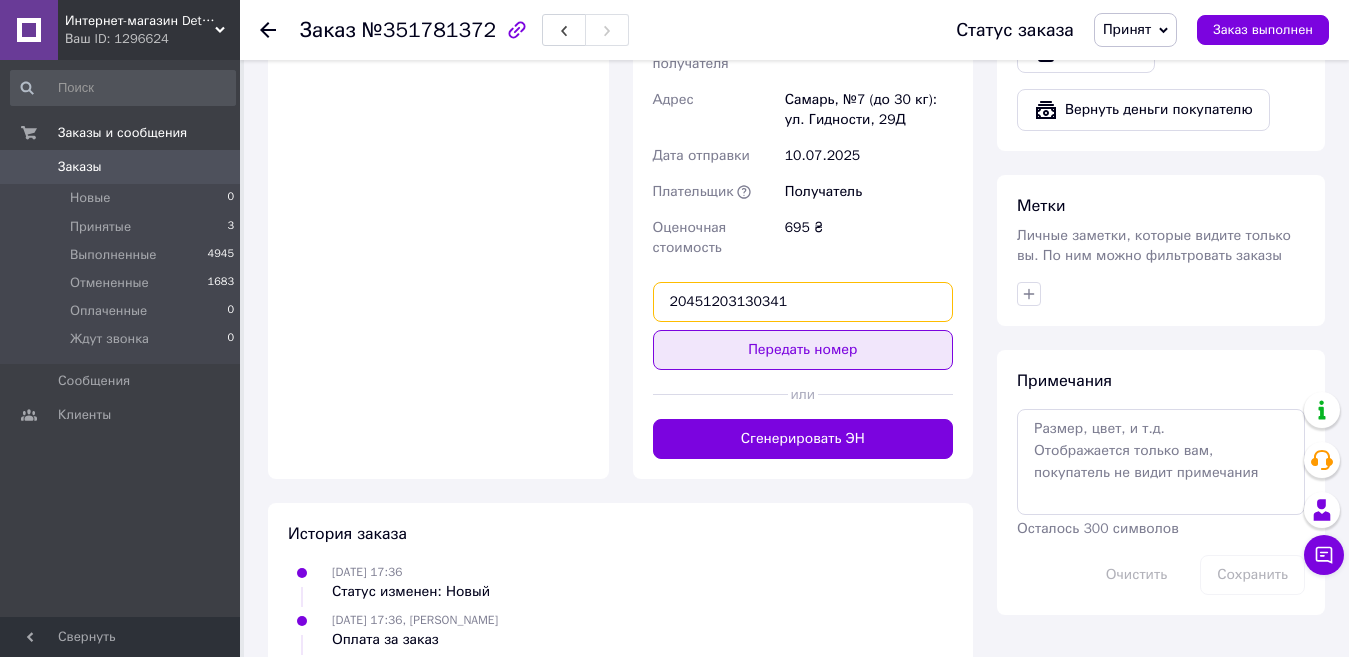 type on "20451203130341" 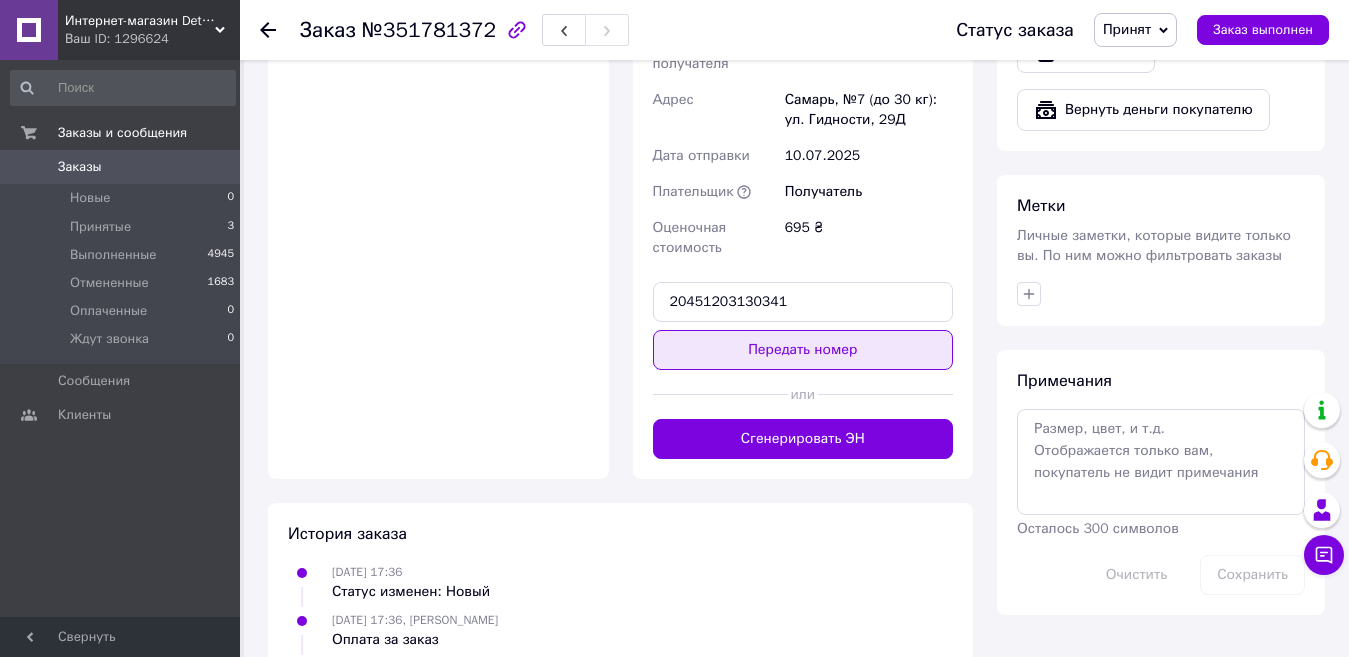 click on "Передать номер" at bounding box center [803, 350] 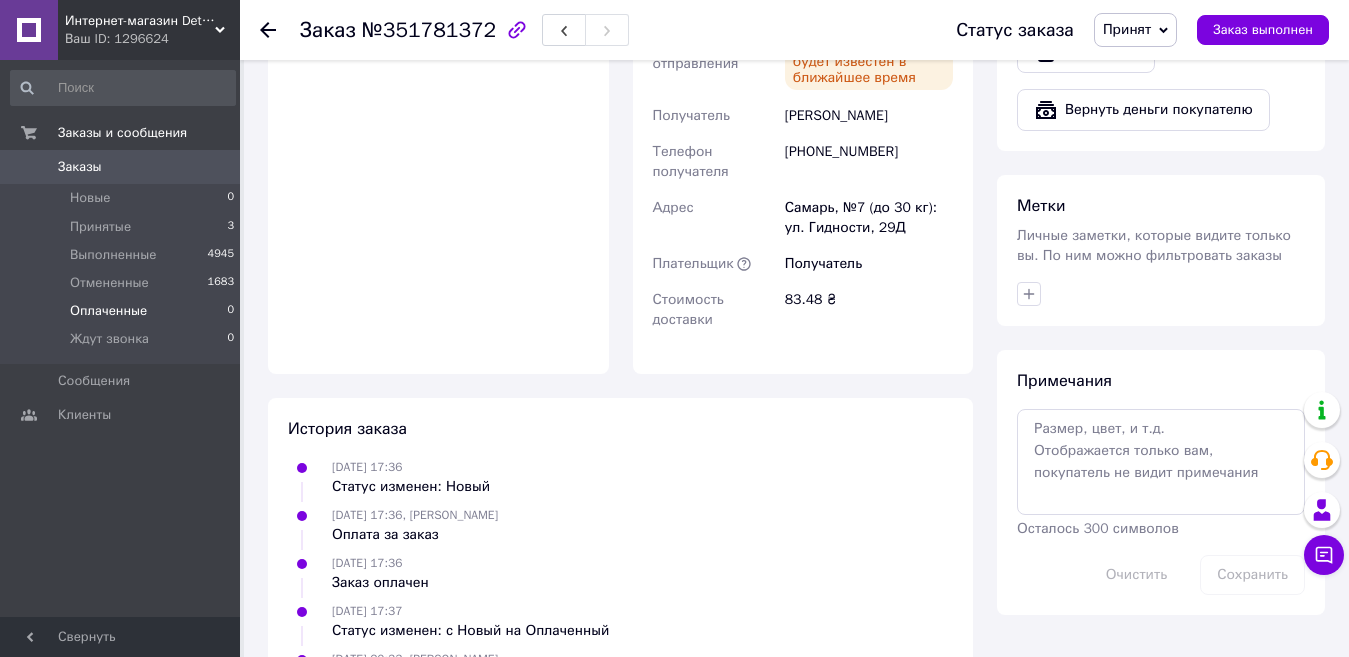 click on "Оплаченные" at bounding box center (108, 311) 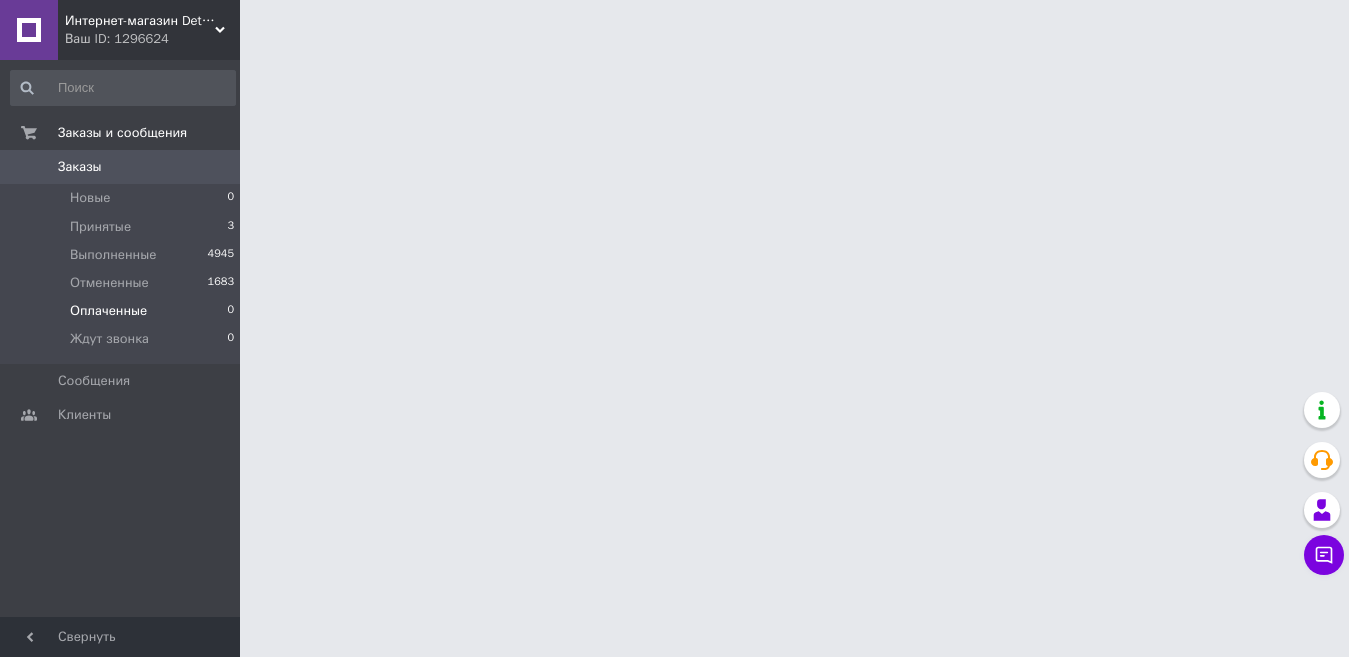 scroll, scrollTop: 0, scrollLeft: 0, axis: both 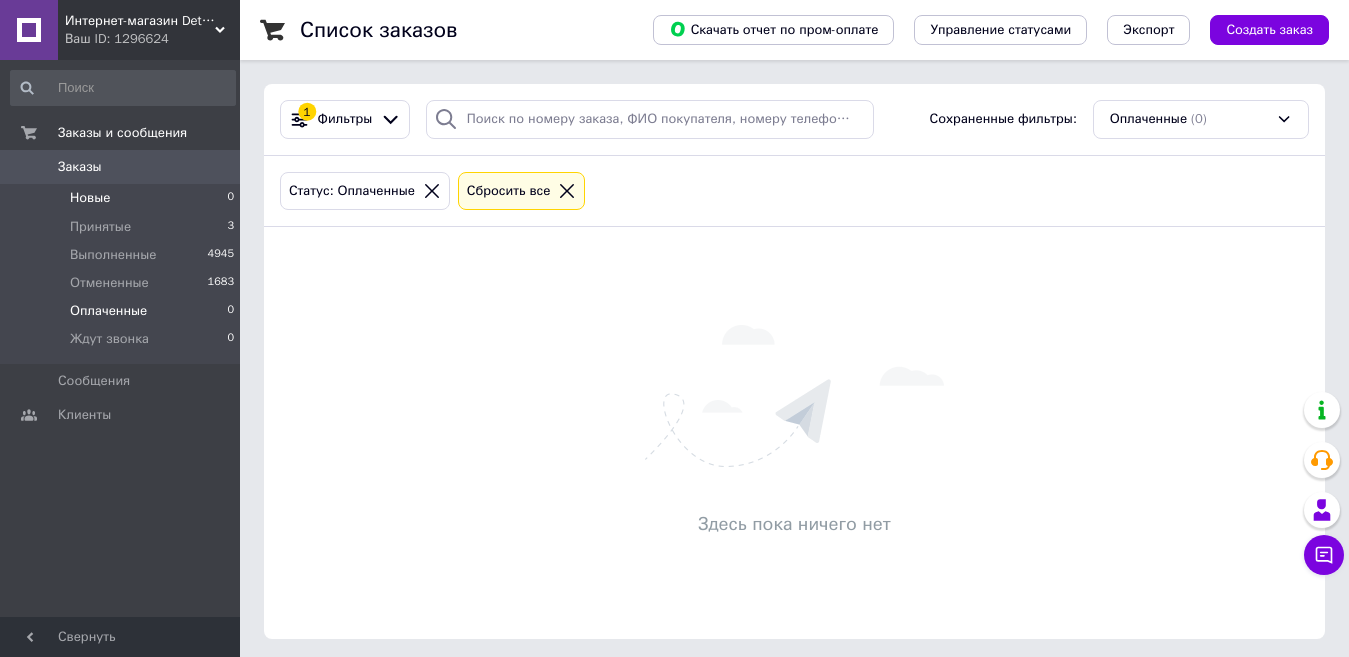 click on "Новые" at bounding box center (90, 198) 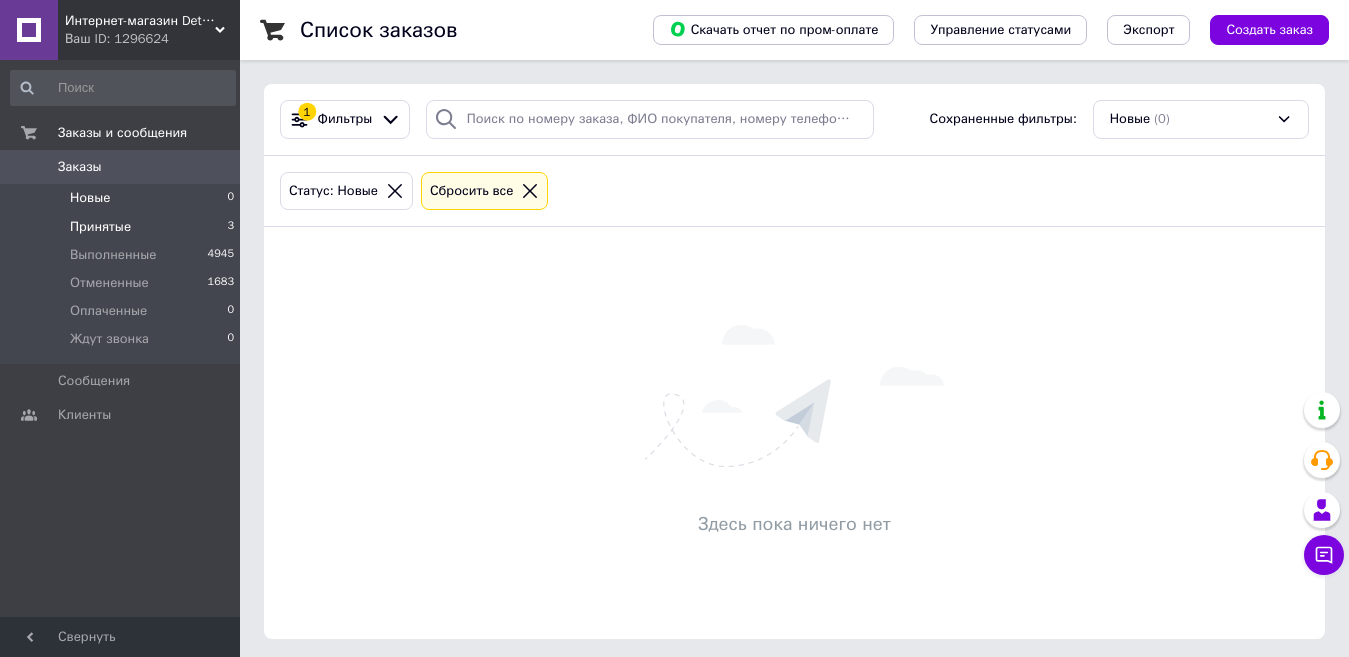click on "Принятые" at bounding box center [100, 227] 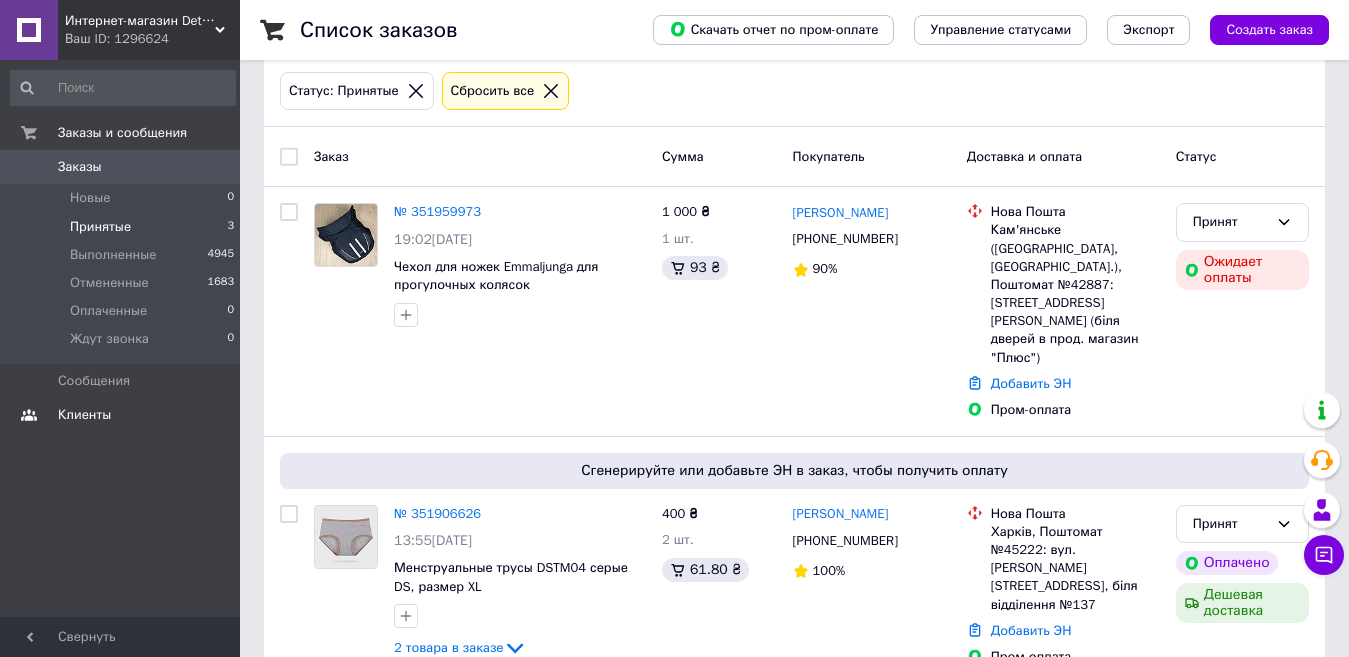 scroll, scrollTop: 345, scrollLeft: 0, axis: vertical 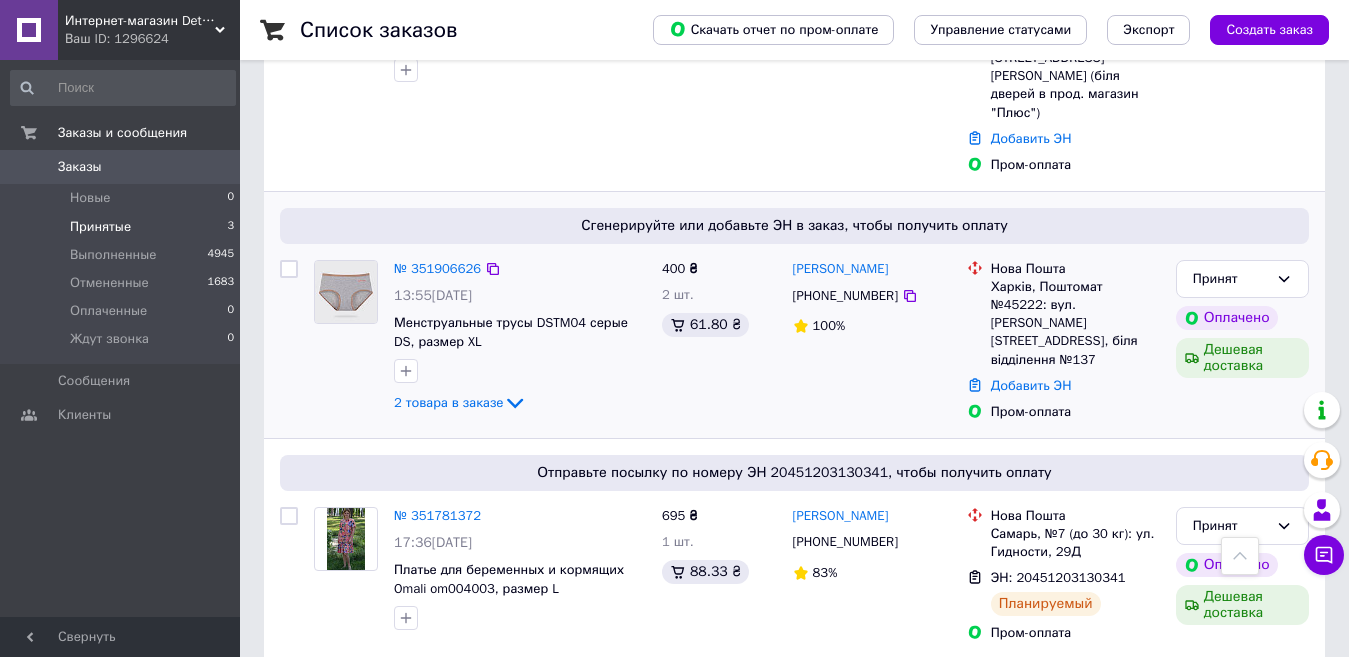 click on "№ 351906626" at bounding box center [437, 269] 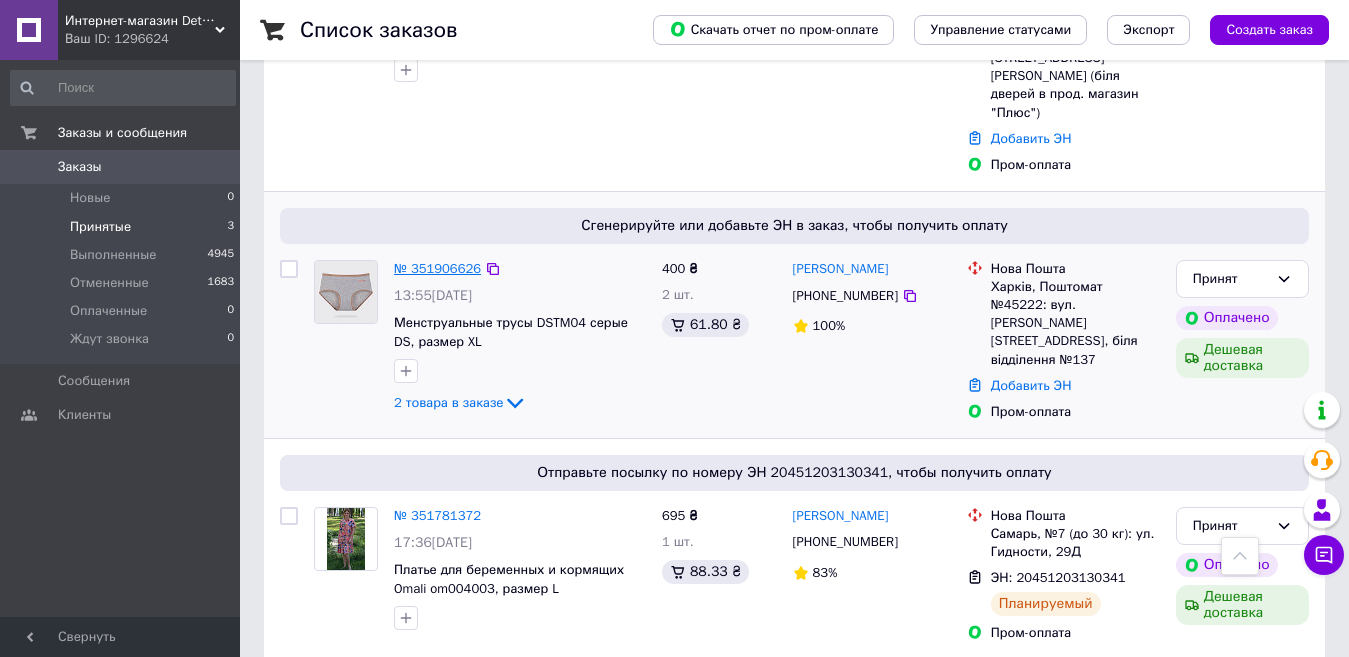click on "№ 351906626" at bounding box center [437, 268] 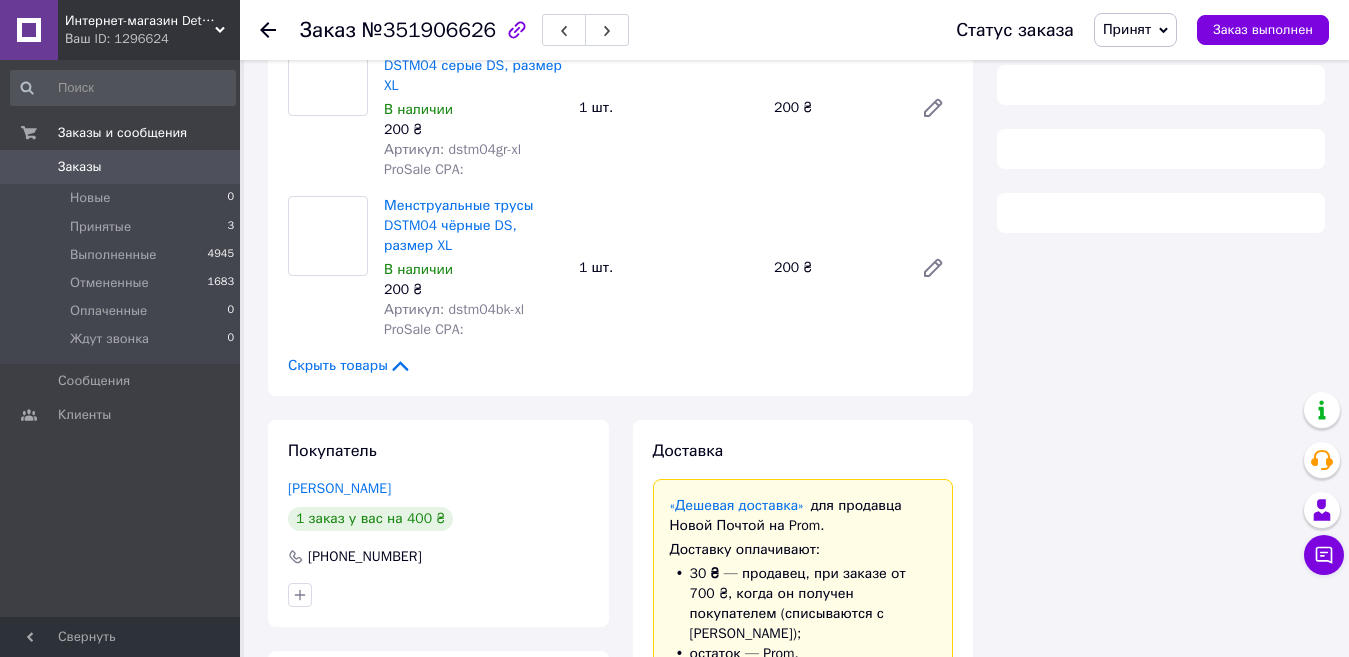 scroll, scrollTop: 345, scrollLeft: 0, axis: vertical 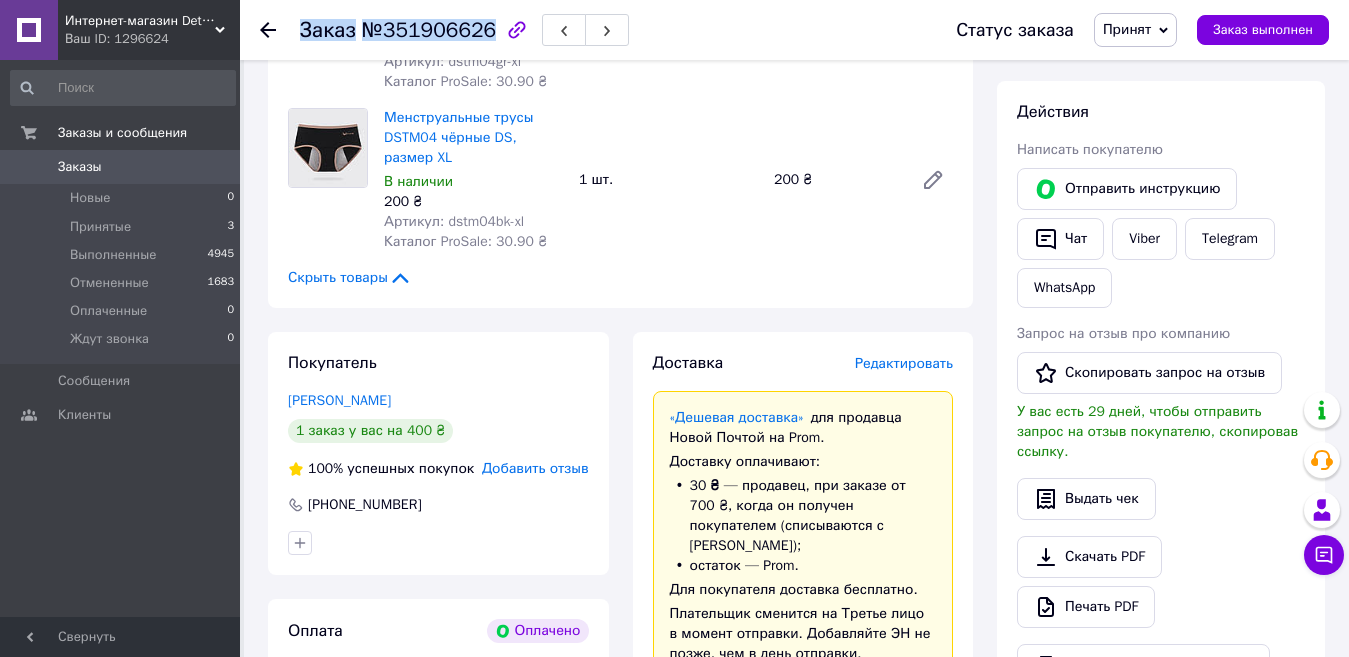 drag, startPoint x: 299, startPoint y: 29, endPoint x: 482, endPoint y: 25, distance: 183.04372 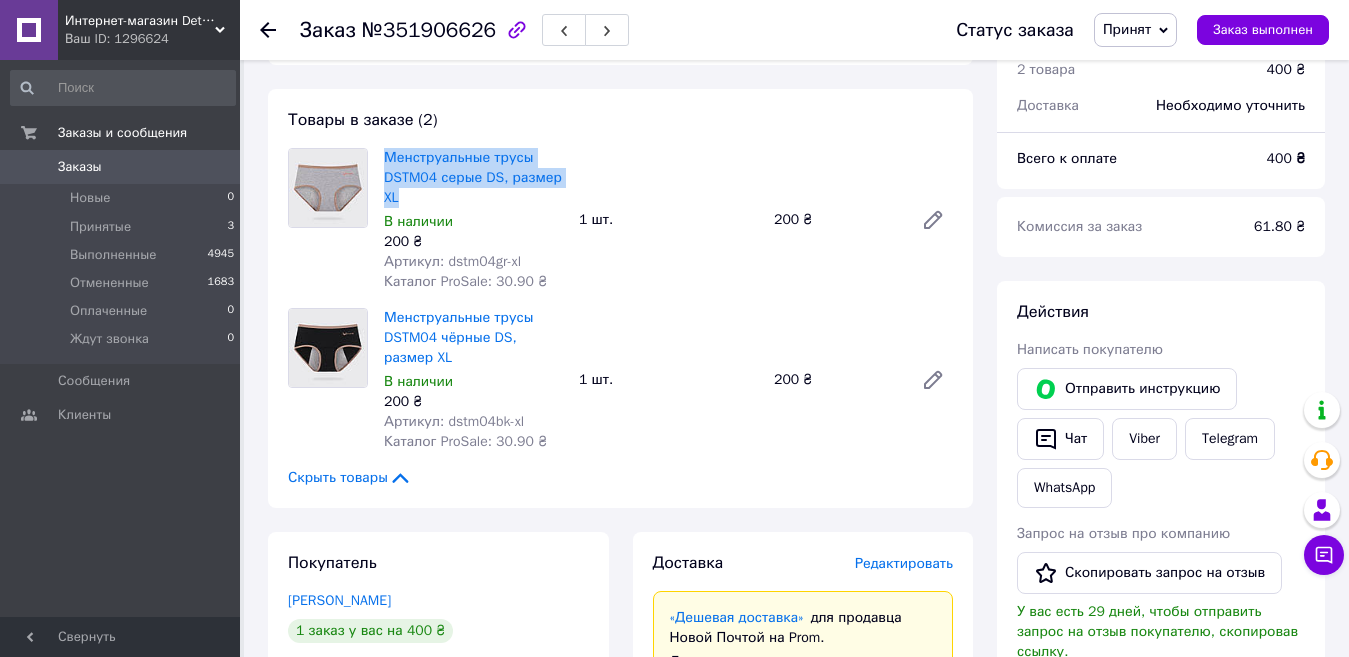 drag, startPoint x: 380, startPoint y: 156, endPoint x: 422, endPoint y: 196, distance: 58 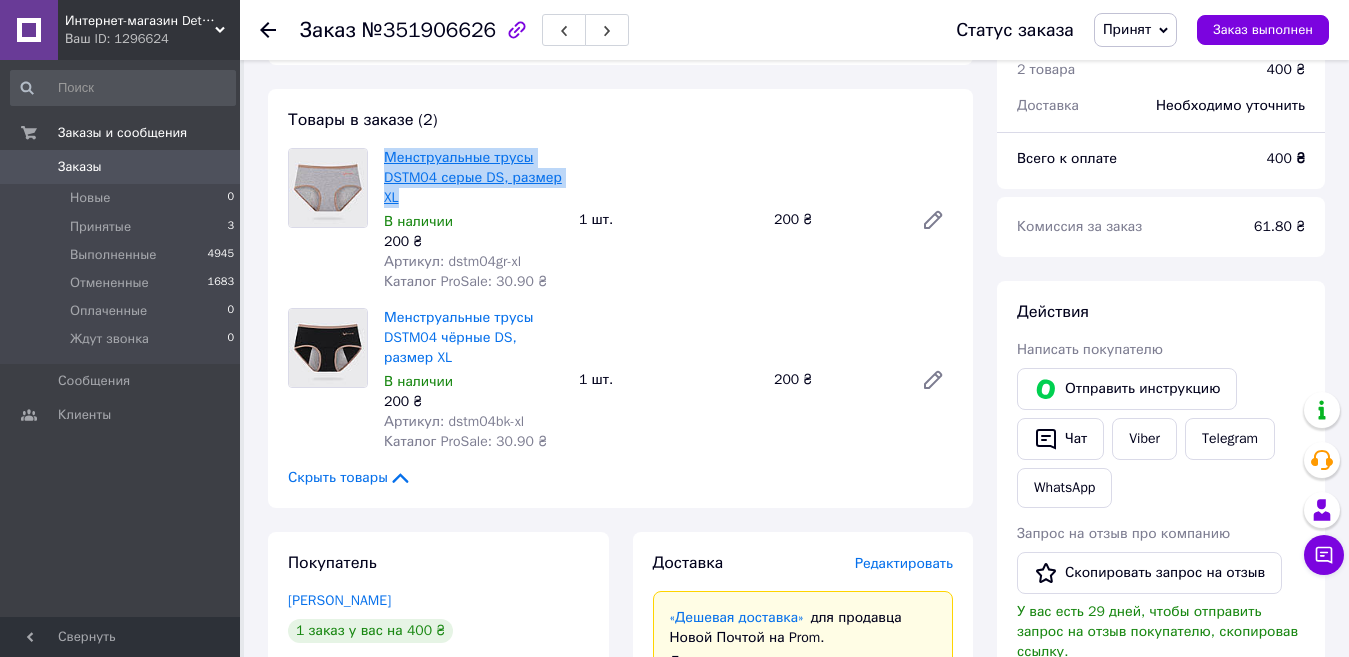 copy on "Менструальные трусы DSTM04 серые DS, размер XL" 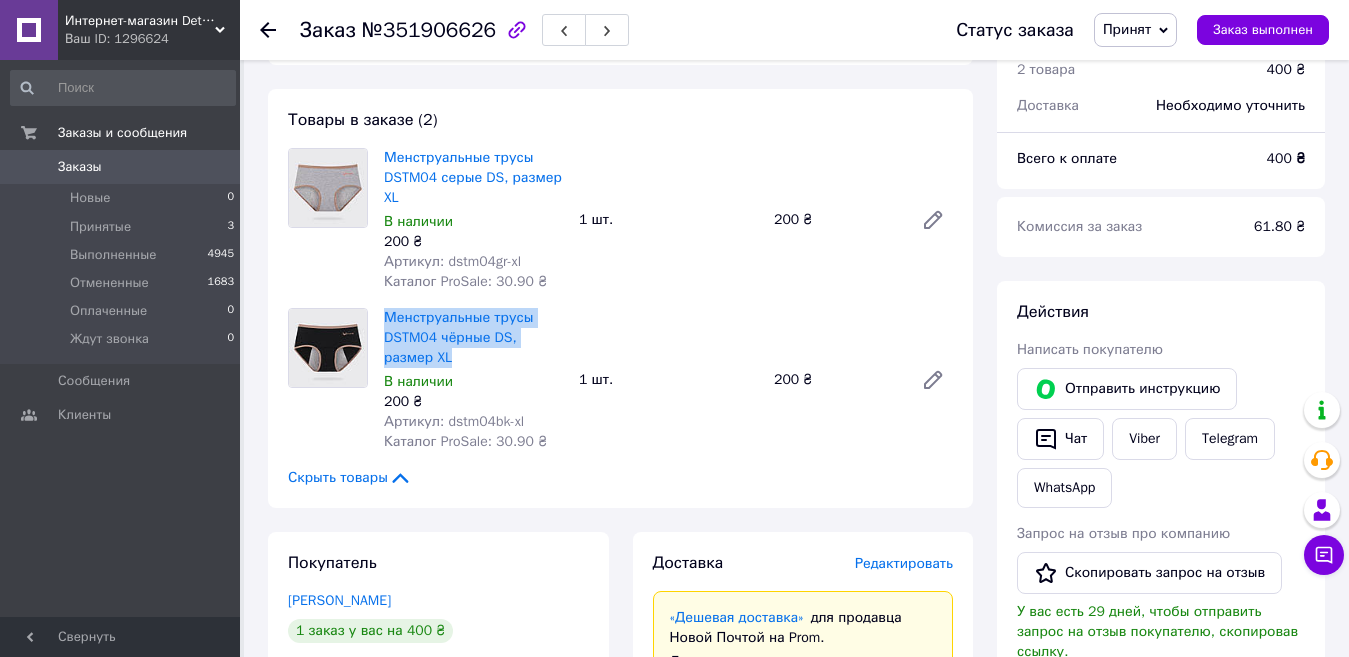 drag, startPoint x: 379, startPoint y: 313, endPoint x: 453, endPoint y: 352, distance: 83.64807 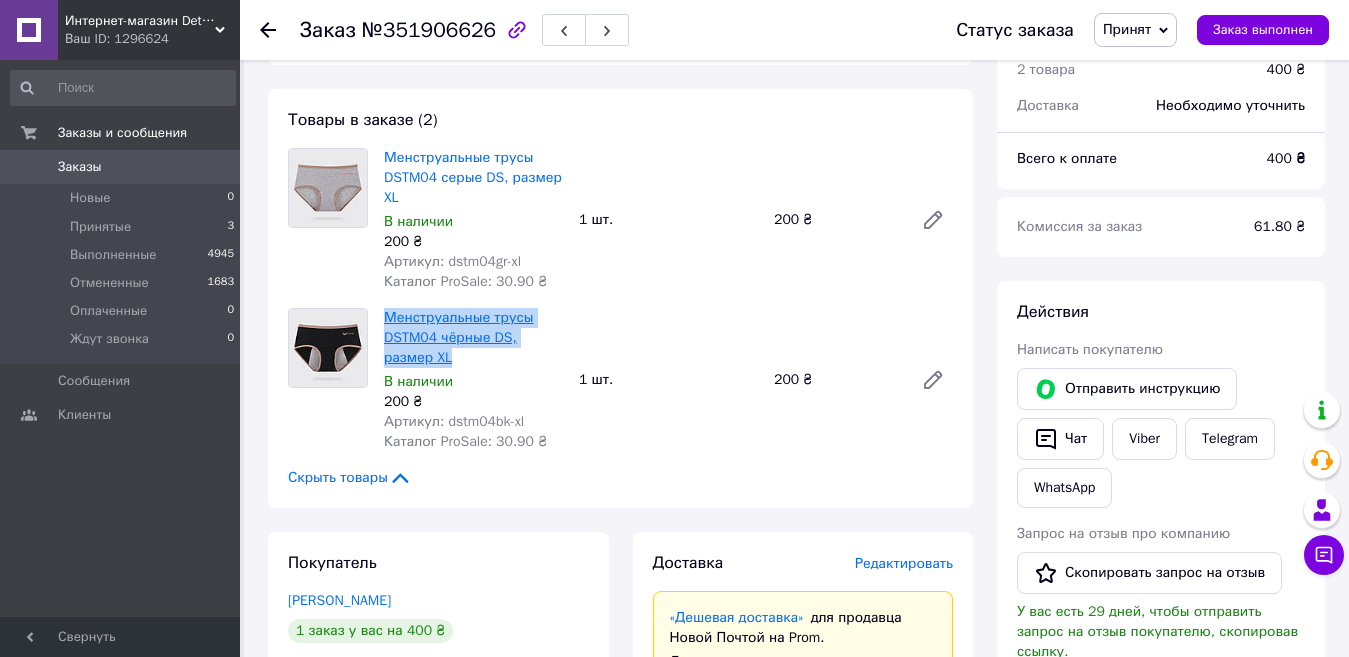 copy on "Менструальные трусы DSTM04 чёрные DS, размер XL" 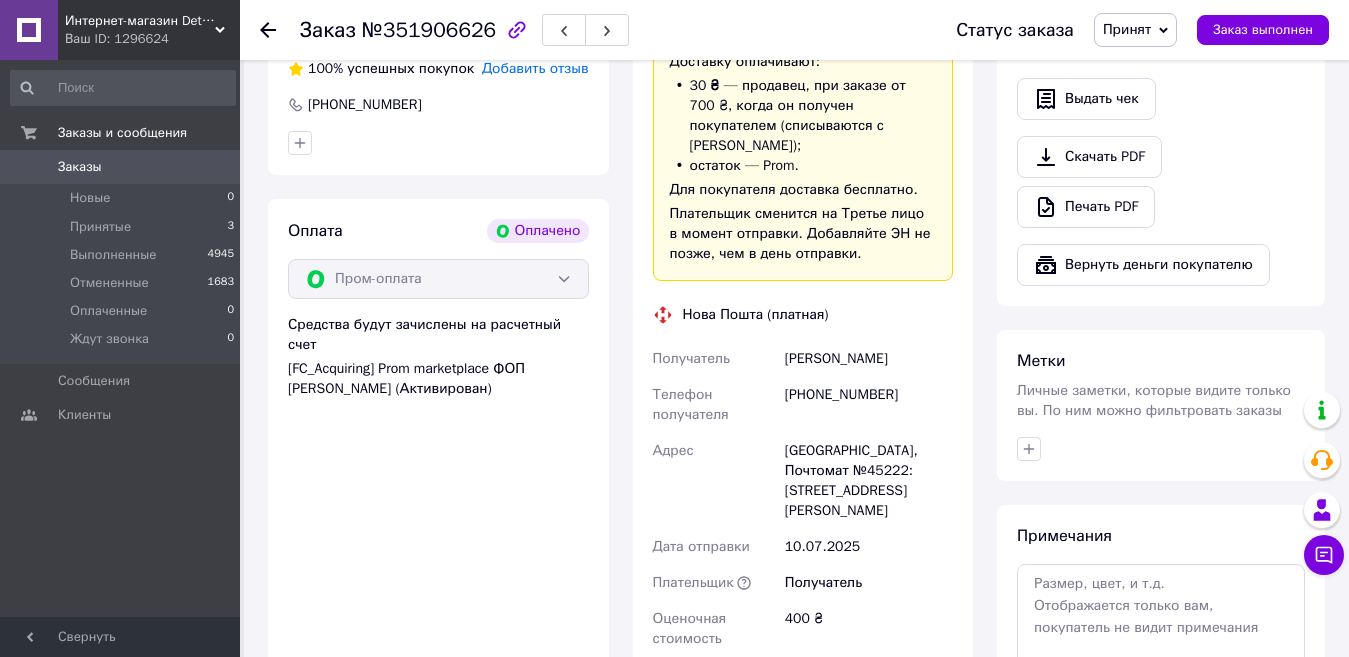 scroll, scrollTop: 945, scrollLeft: 0, axis: vertical 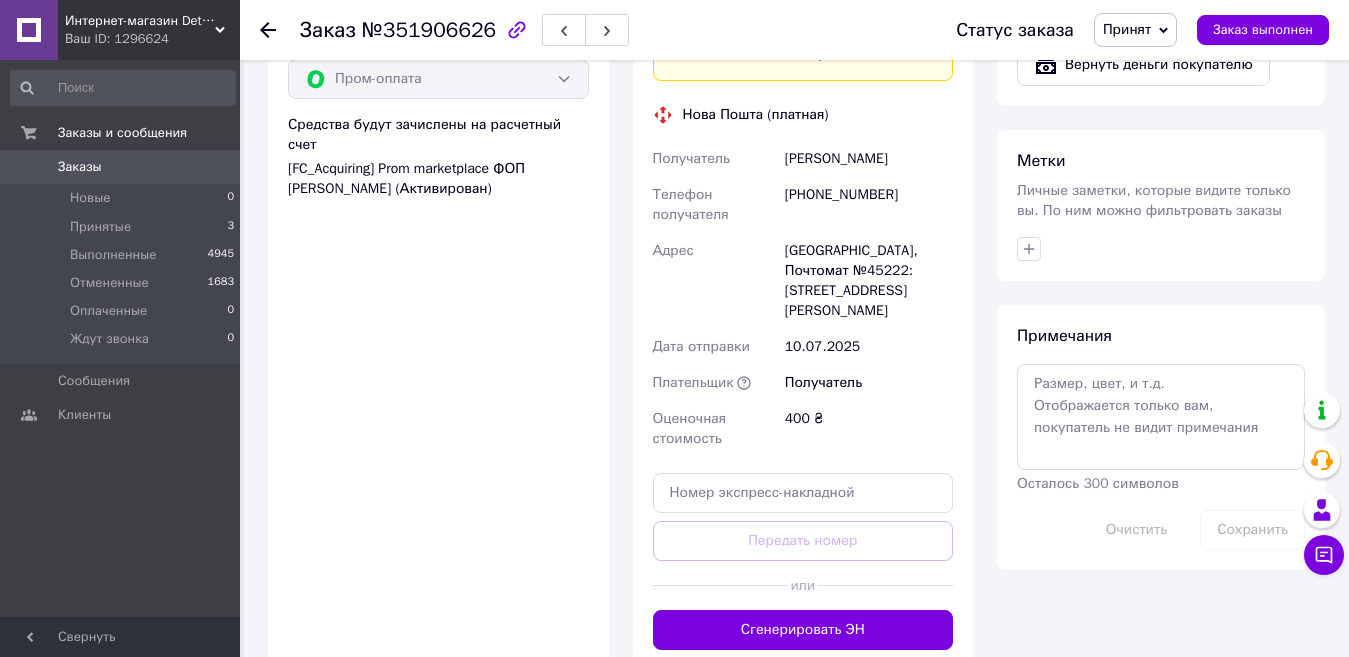 drag, startPoint x: 783, startPoint y: 140, endPoint x: 924, endPoint y: 140, distance: 141 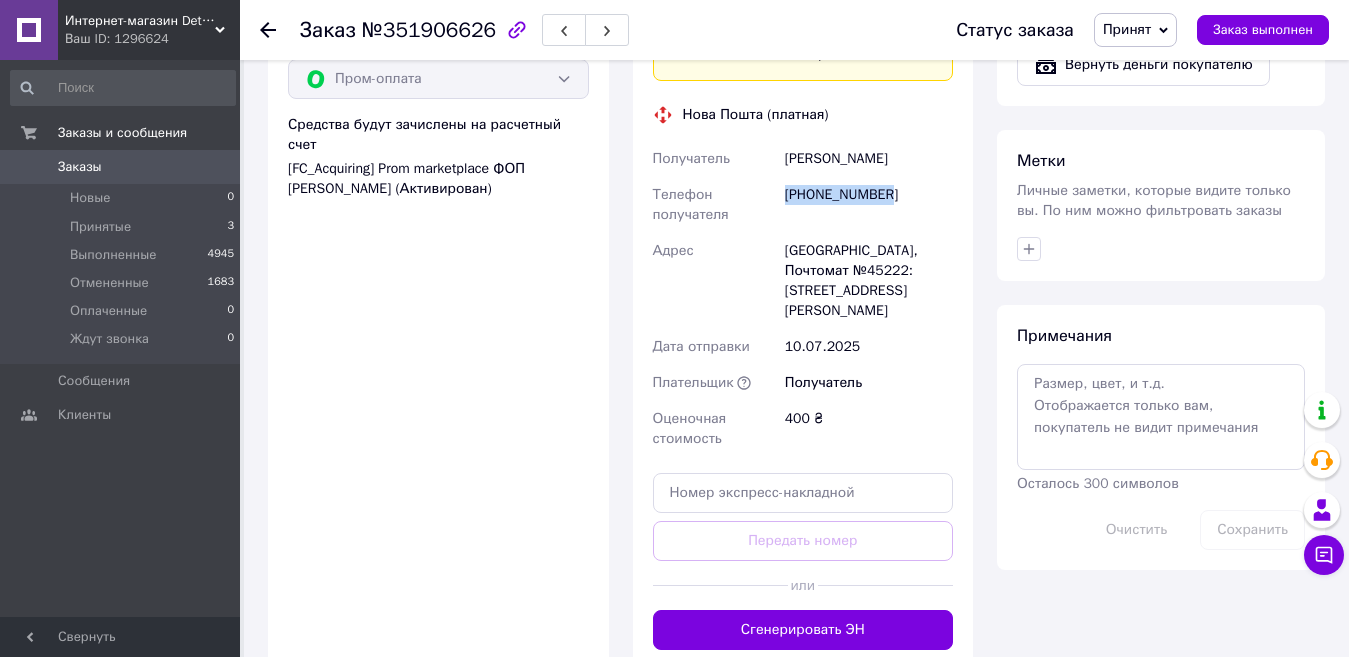 drag, startPoint x: 899, startPoint y: 179, endPoint x: 785, endPoint y: 182, distance: 114.03947 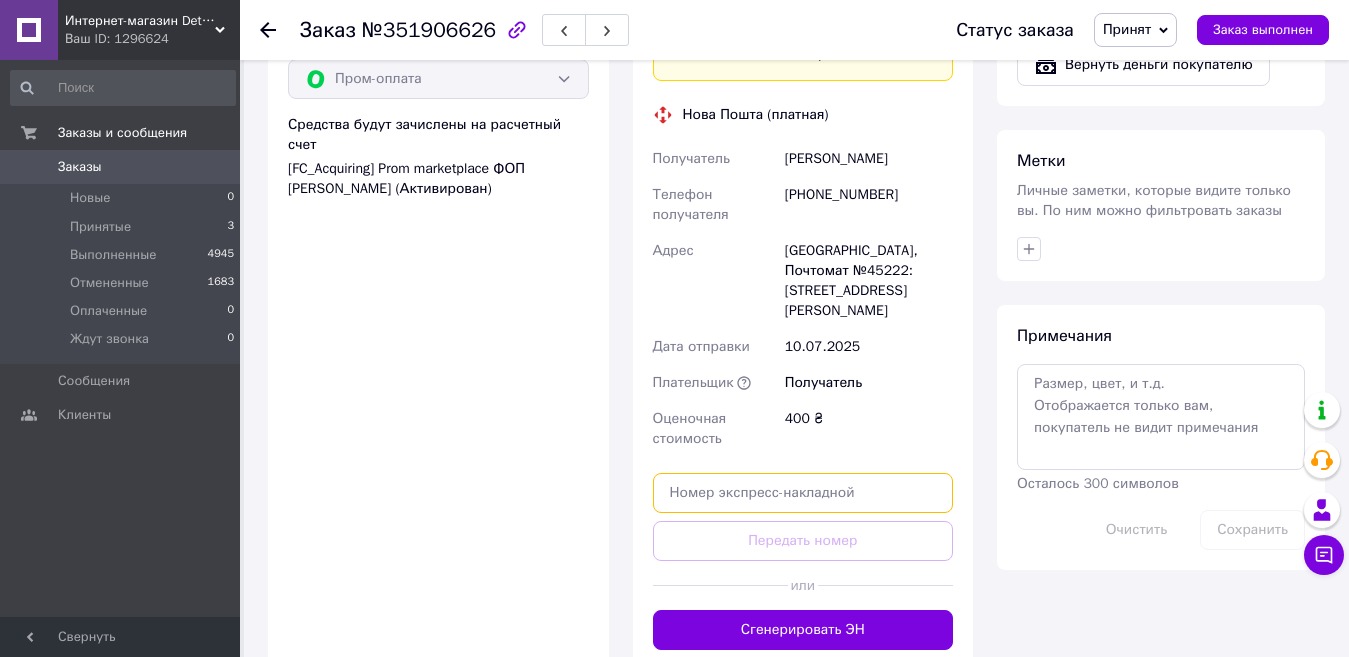 paste on "20451203135368" 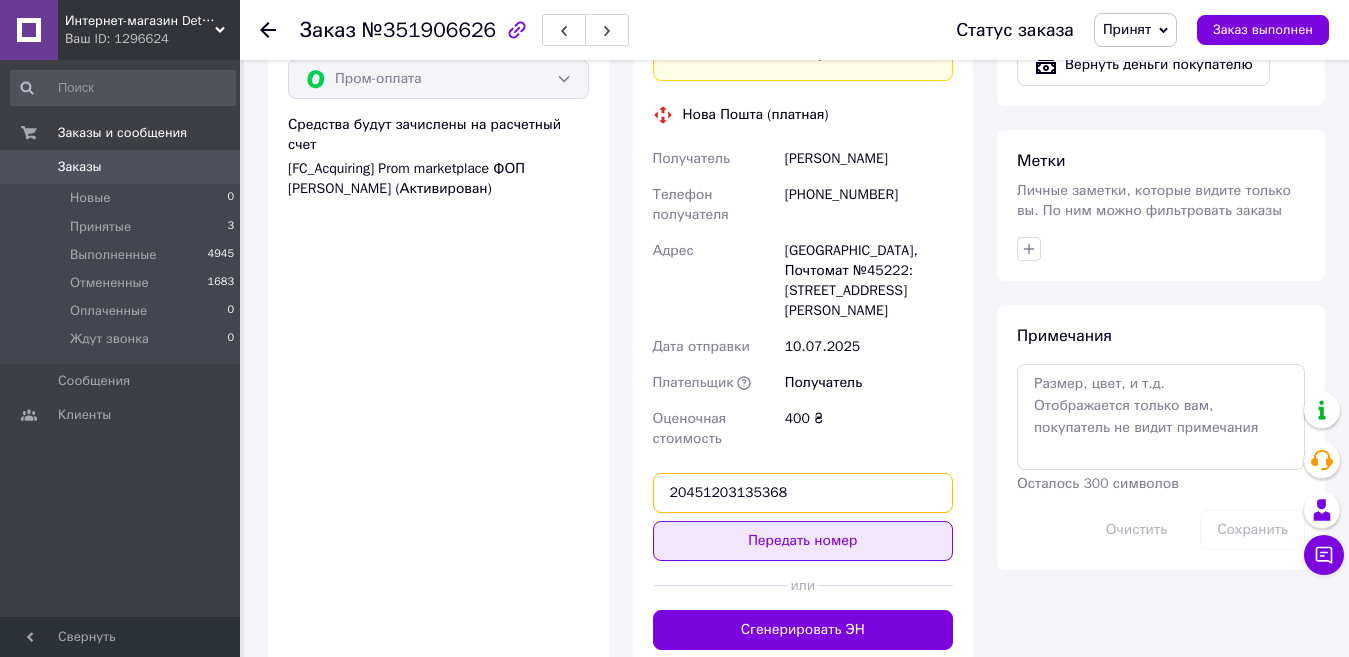 type on "20451203135368" 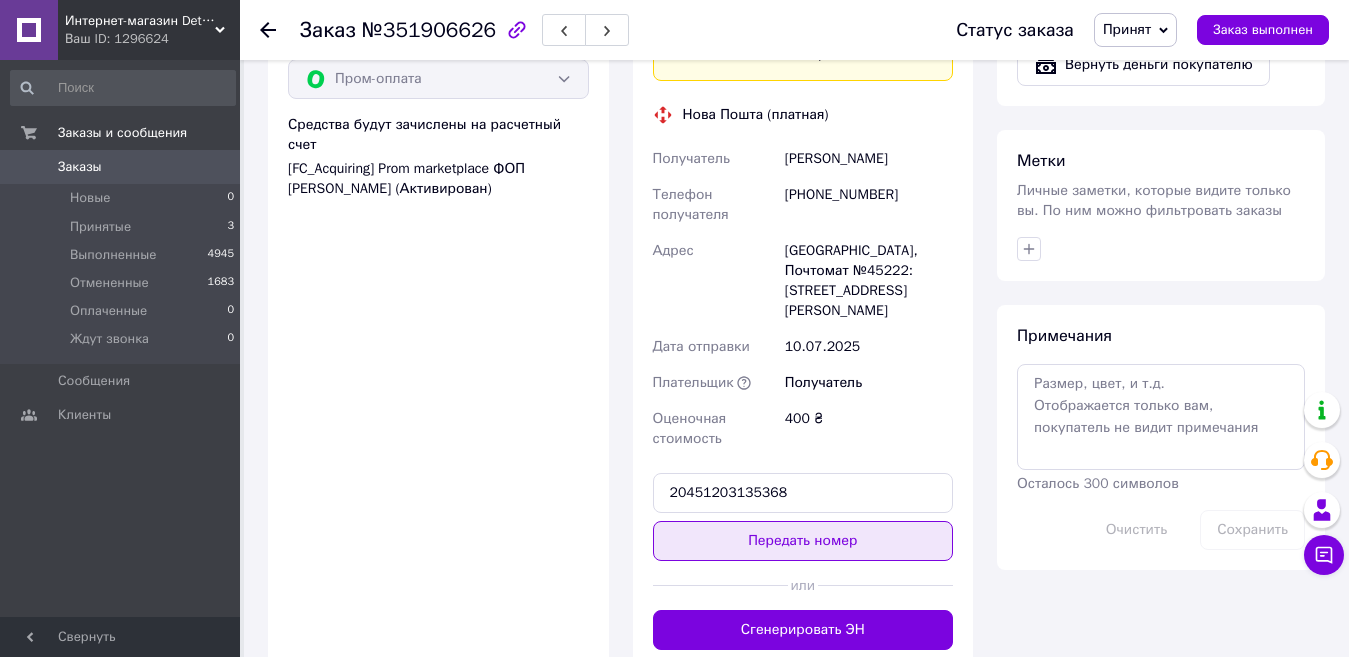 click on "Передать номер" at bounding box center (803, 541) 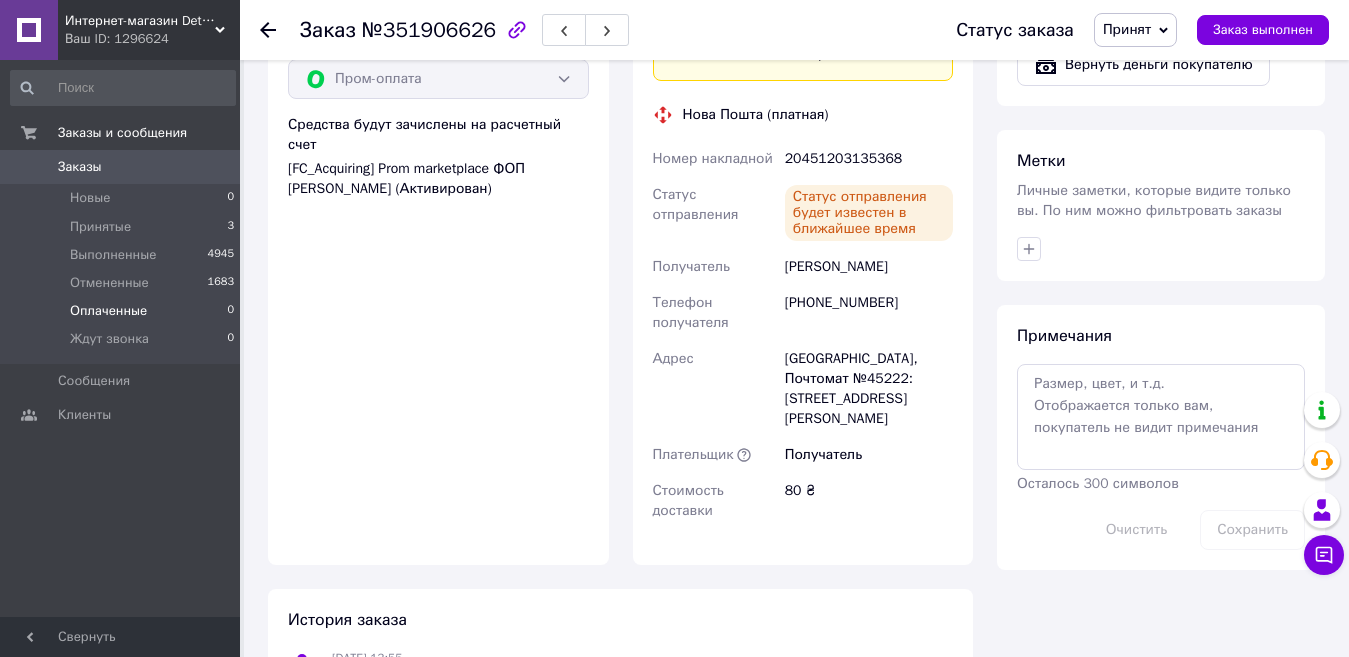 click on "Оплаченные" at bounding box center (108, 311) 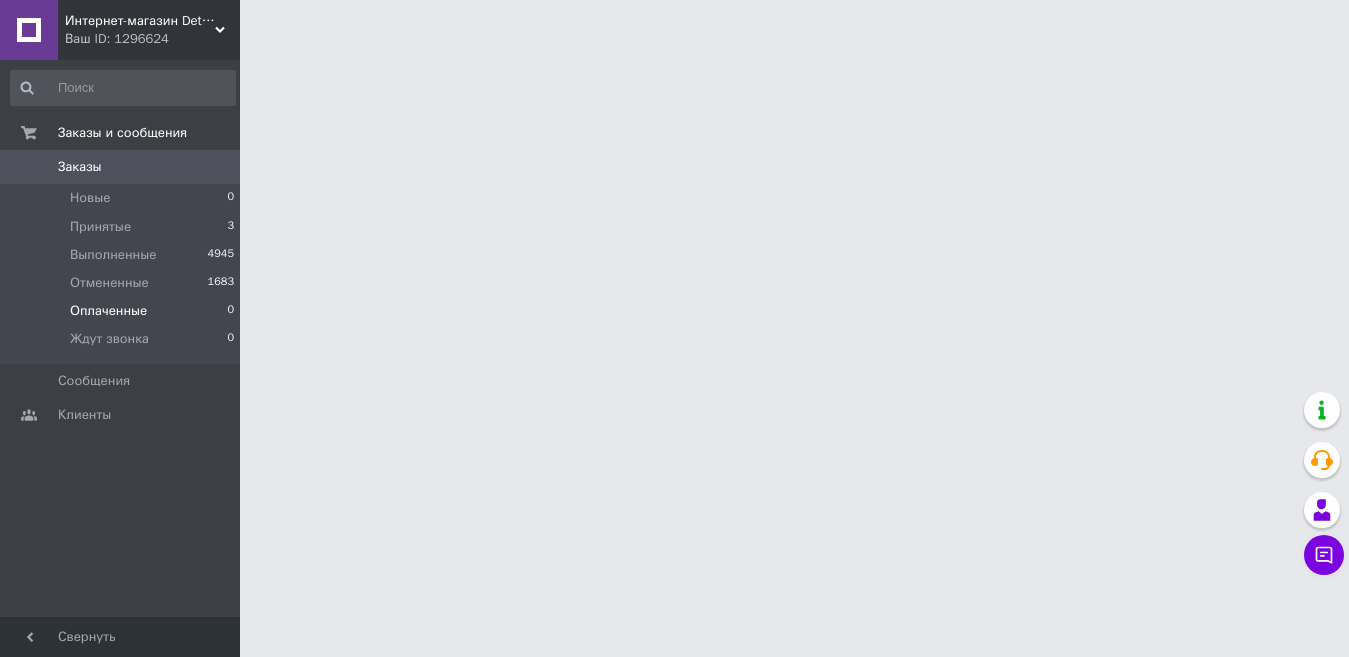scroll, scrollTop: 0, scrollLeft: 0, axis: both 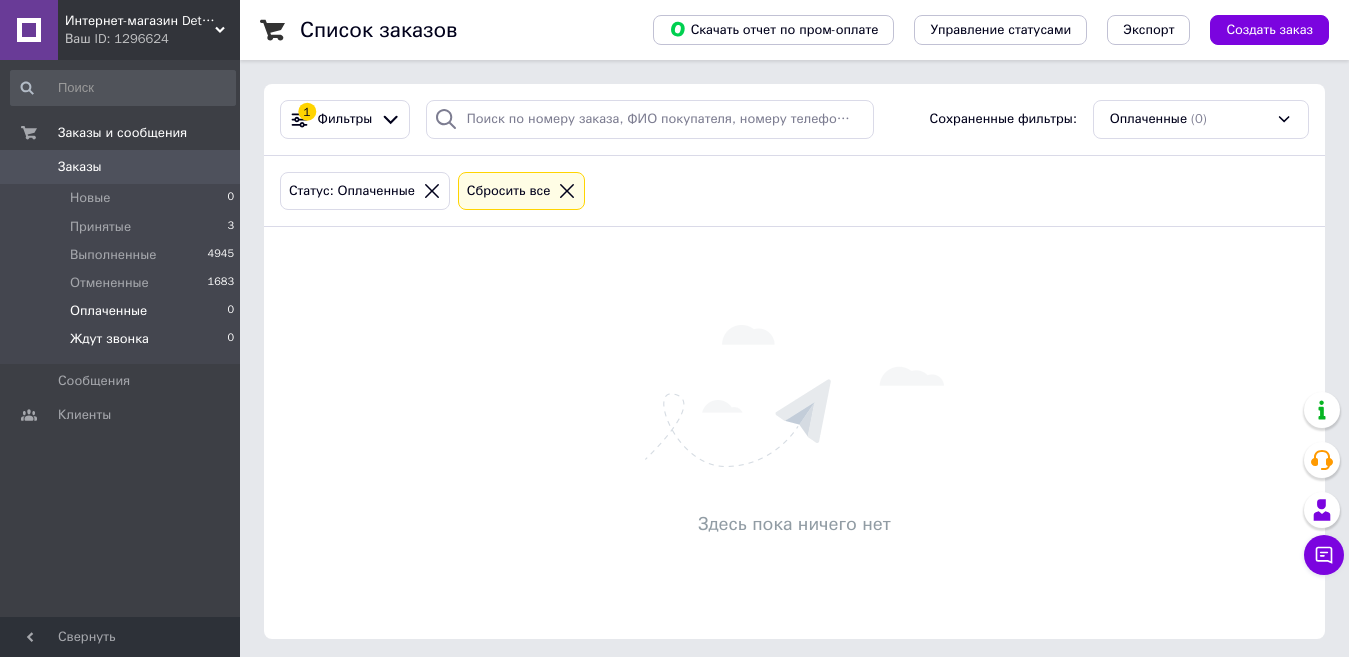 click on "Ждут звонка" at bounding box center (109, 339) 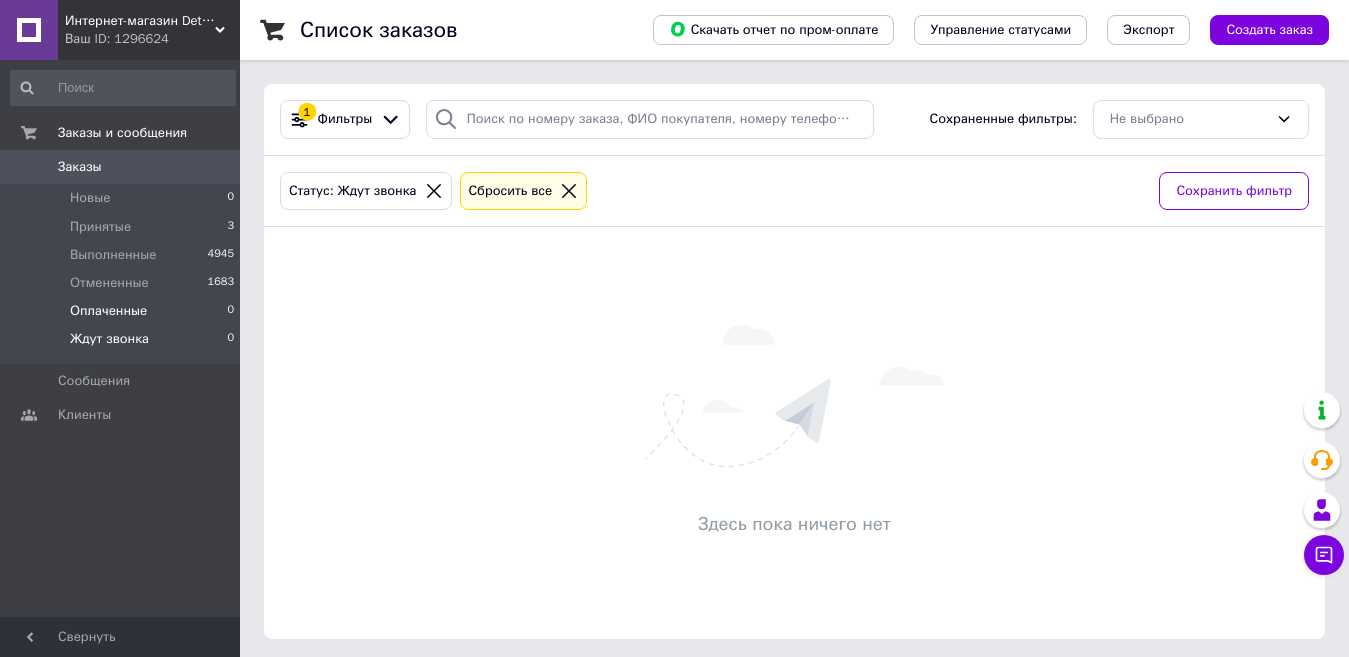 click on "Оплаченные" at bounding box center [108, 311] 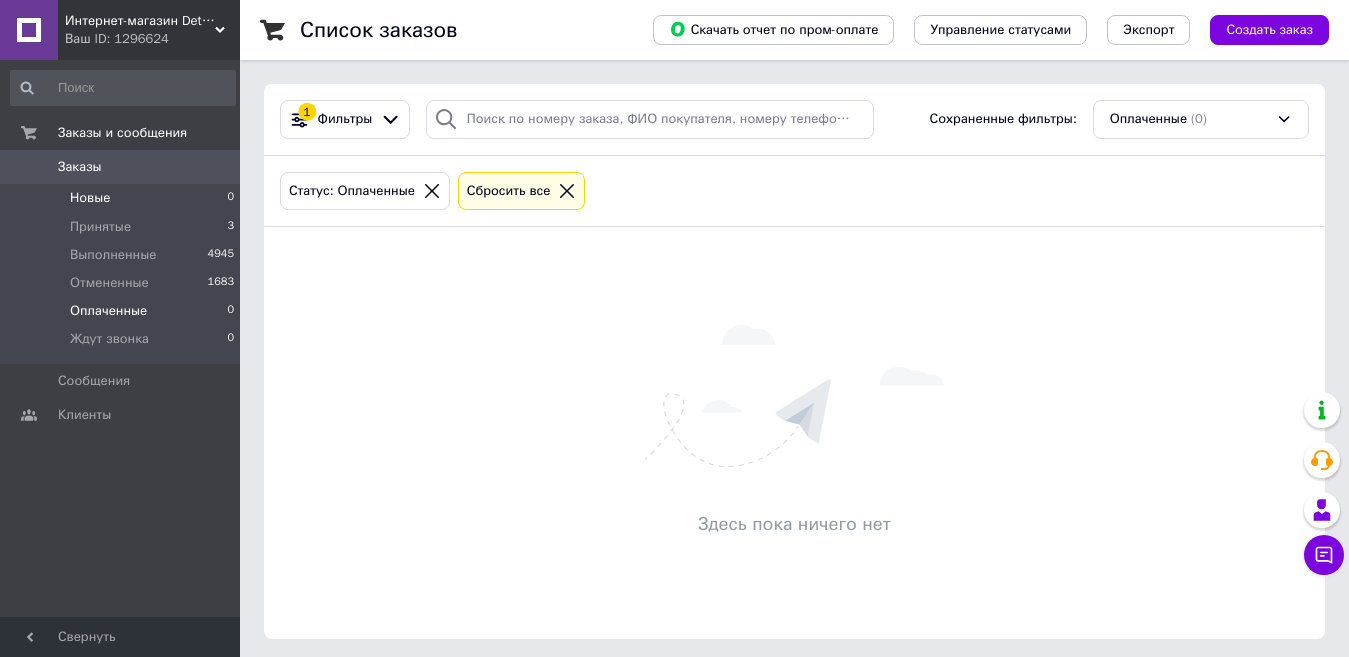 click on "Новые" at bounding box center [90, 198] 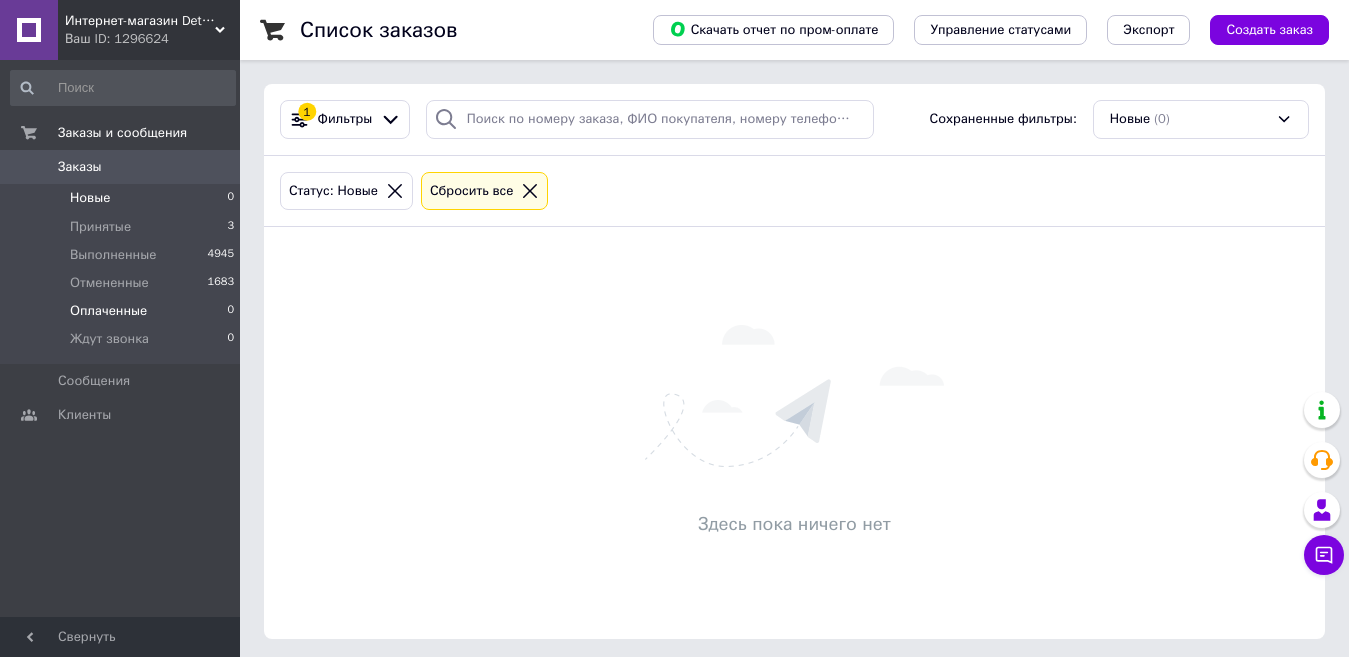 click on "Оплаченные" at bounding box center (108, 311) 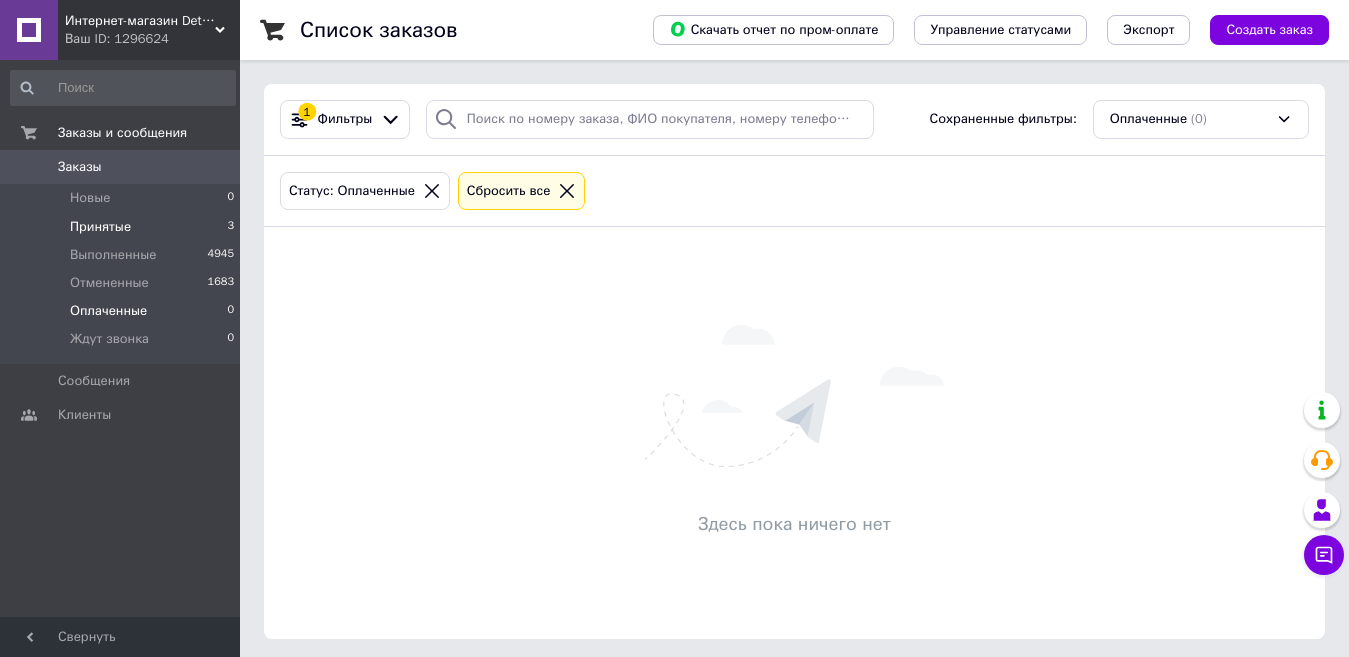 click on "Принятые" at bounding box center (100, 227) 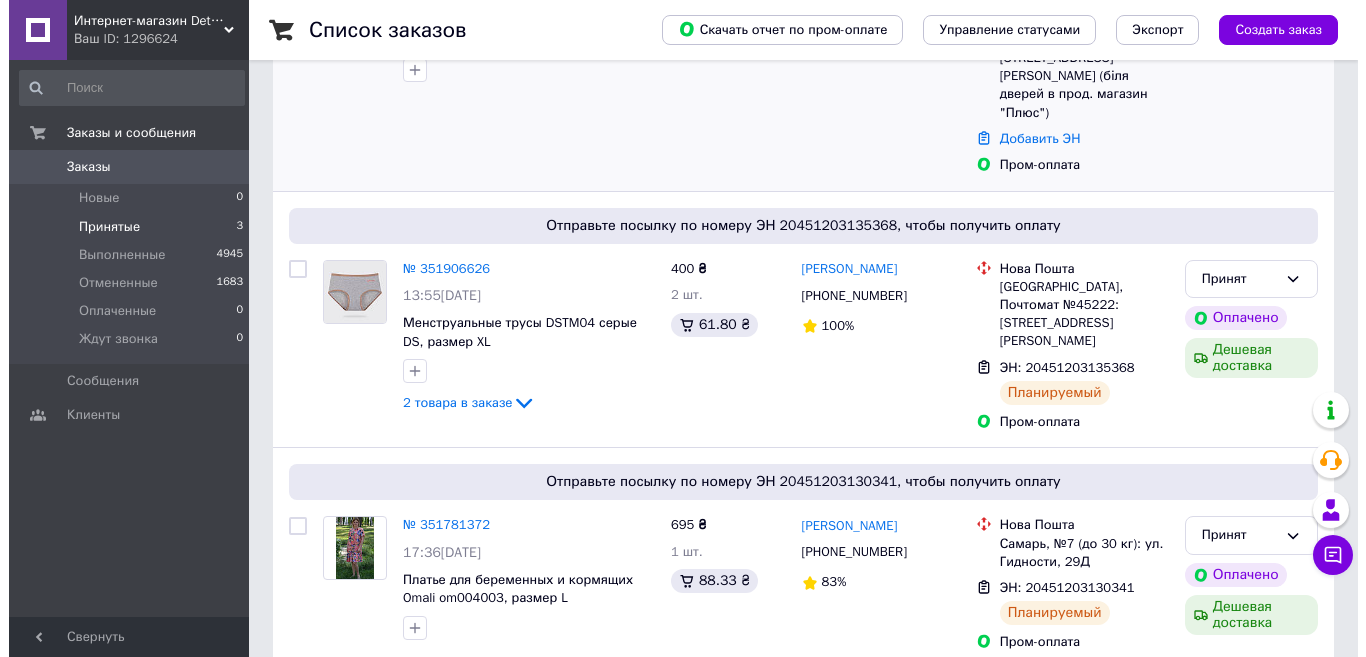 scroll, scrollTop: 0, scrollLeft: 0, axis: both 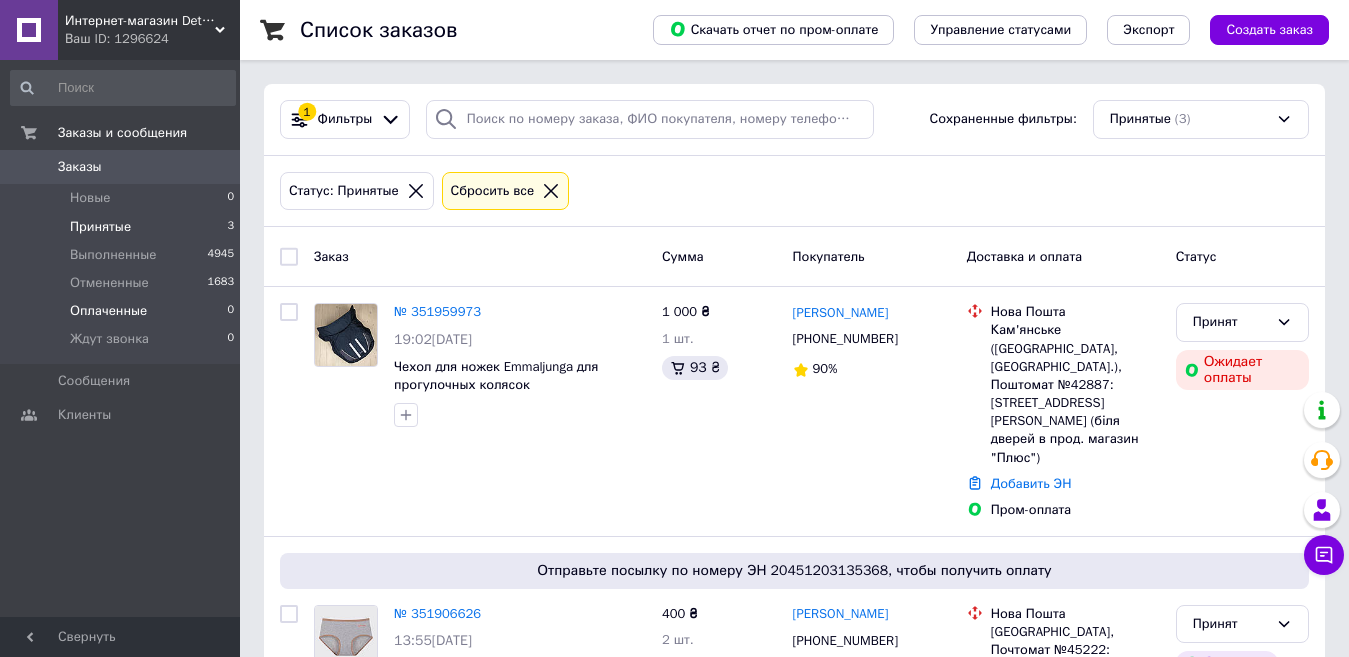click on "Оплаченные" at bounding box center (108, 311) 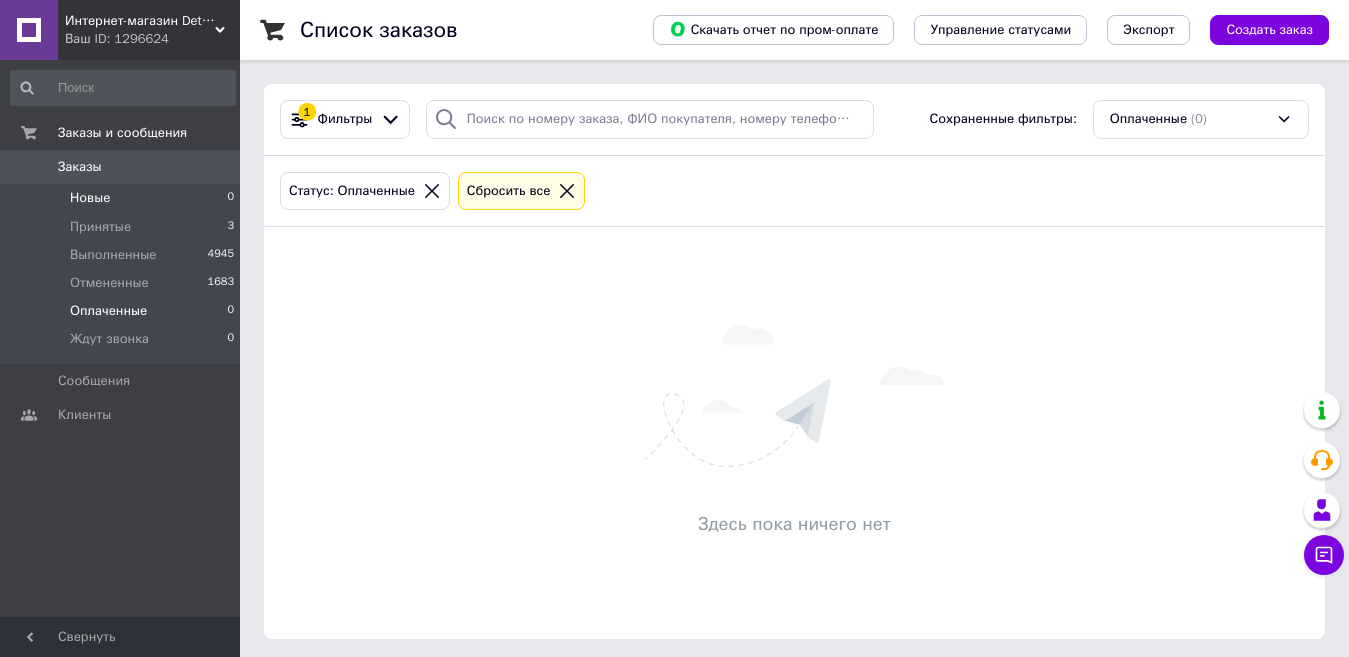 click on "Новые" at bounding box center (90, 198) 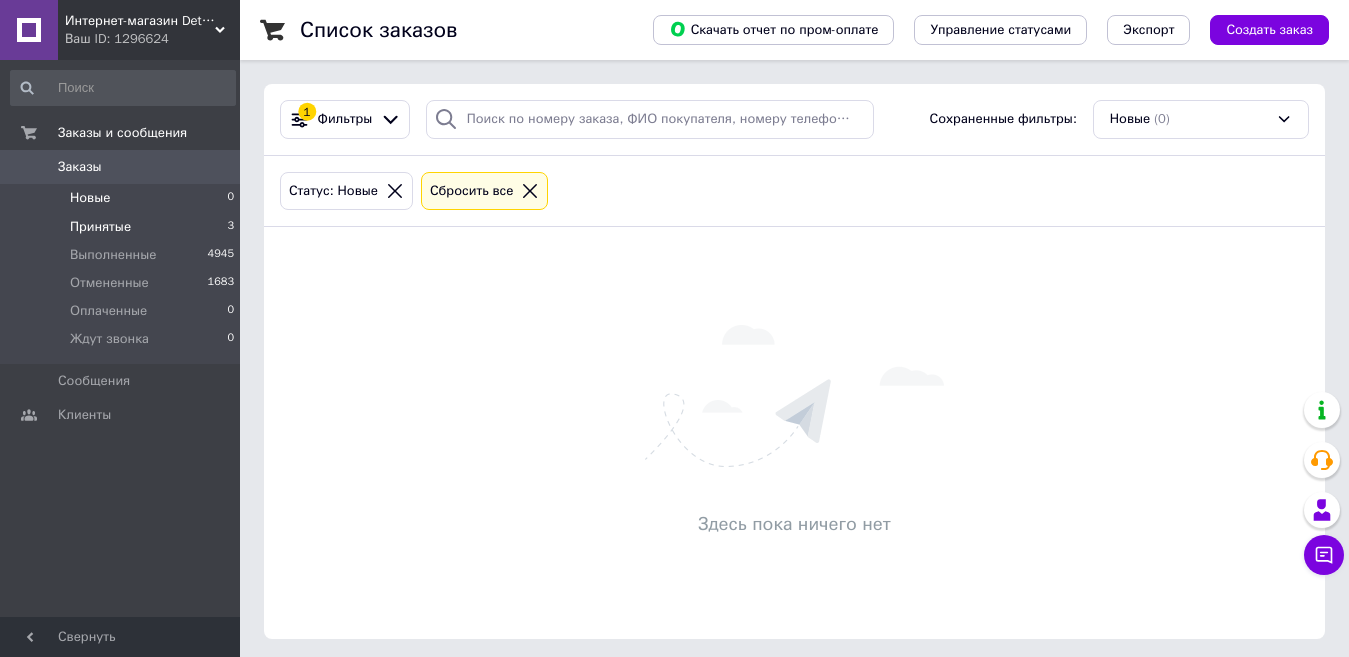 click on "Принятые" at bounding box center [100, 227] 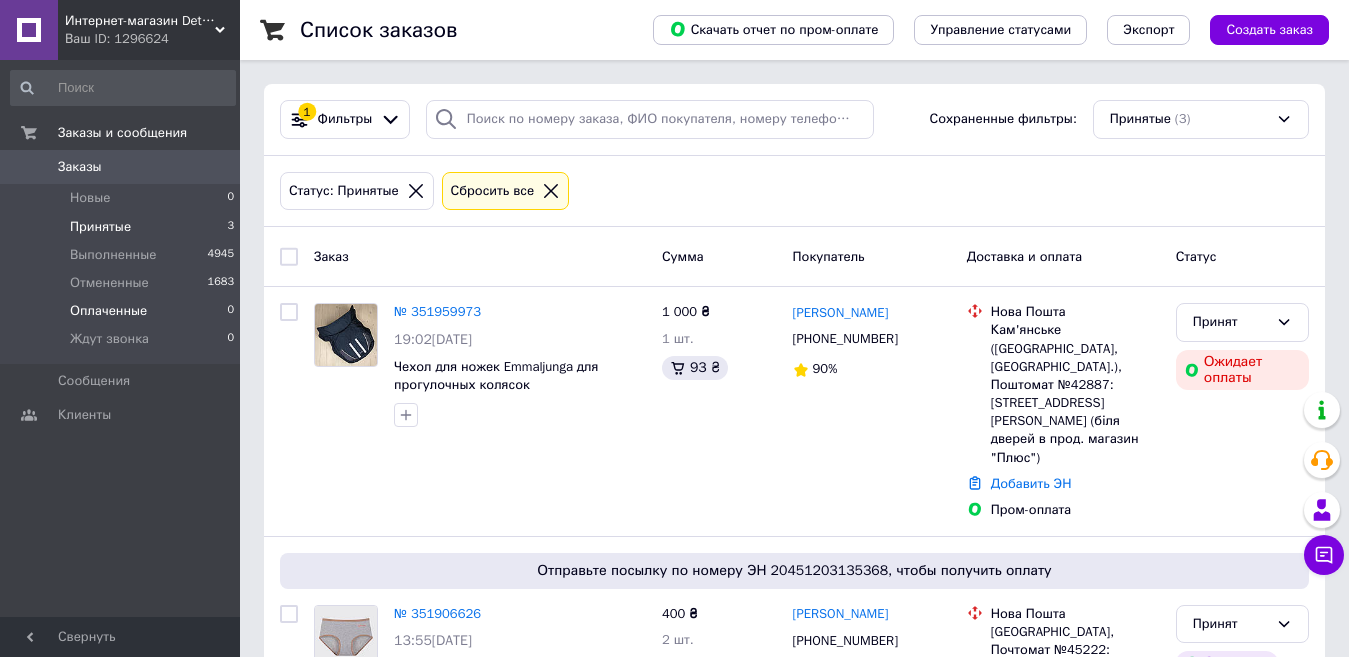 click on "Оплаченные" at bounding box center [108, 311] 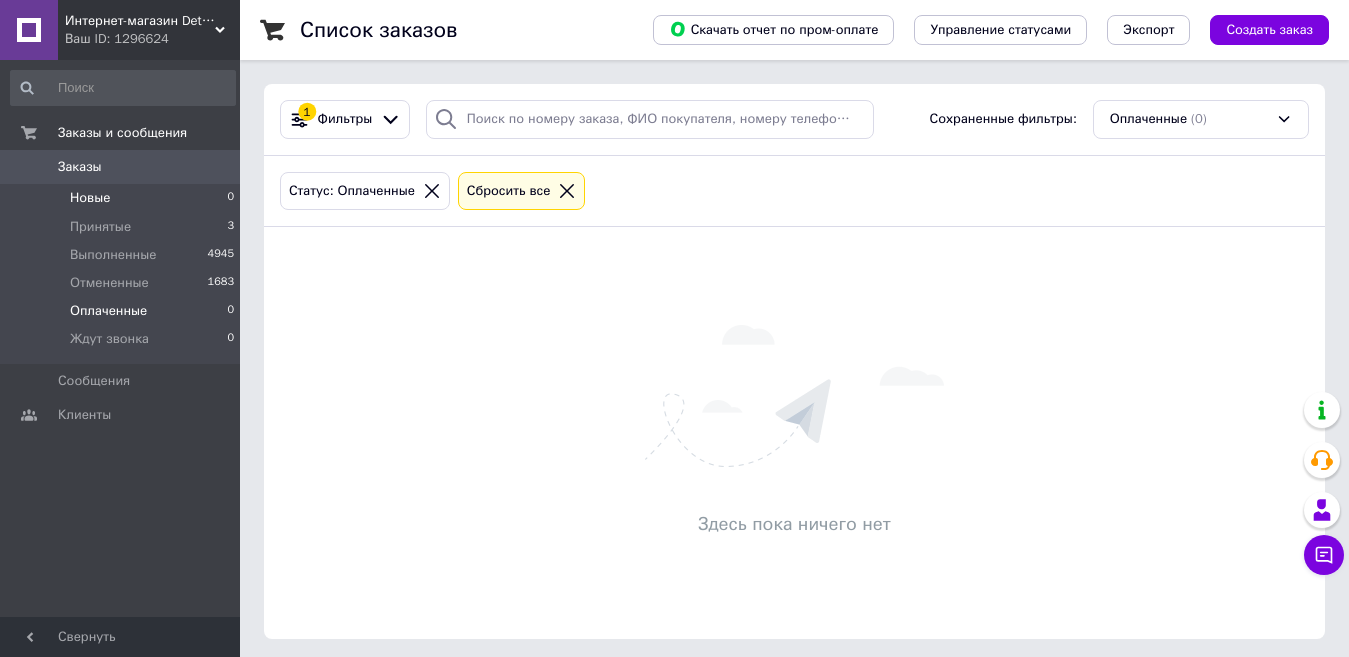 click on "Новые 0" at bounding box center (123, 198) 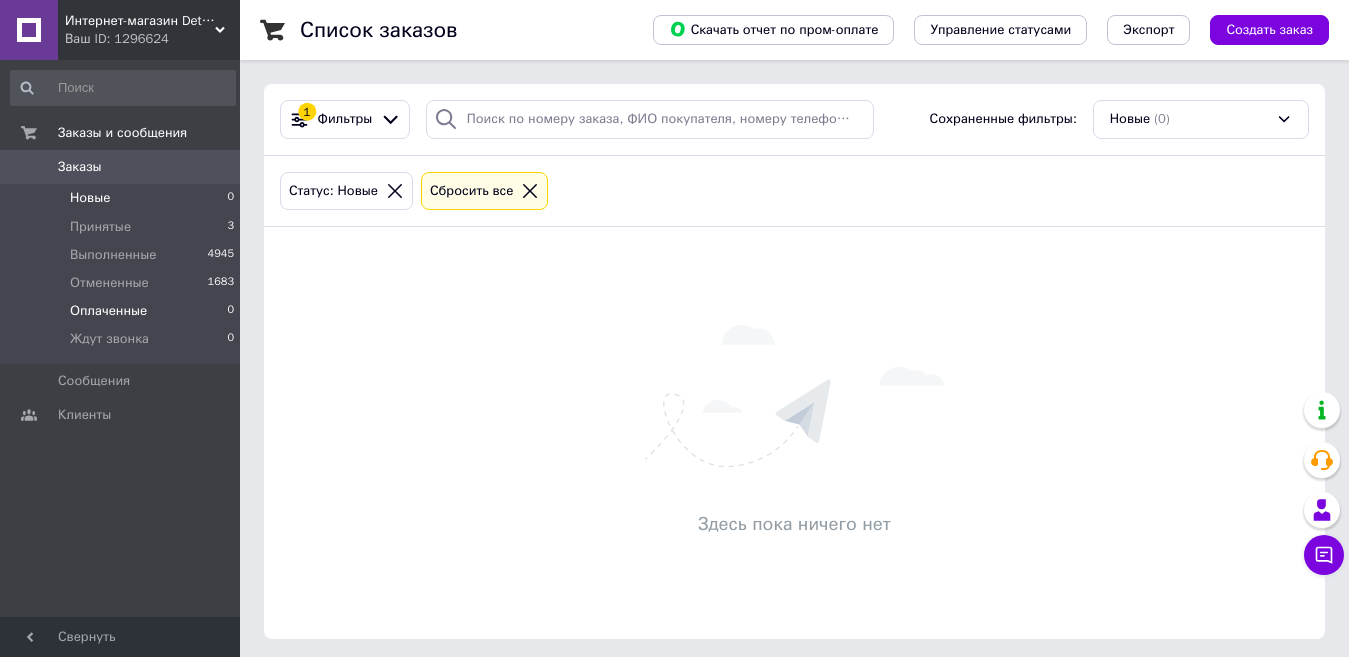 click on "Оплаченные" at bounding box center [108, 311] 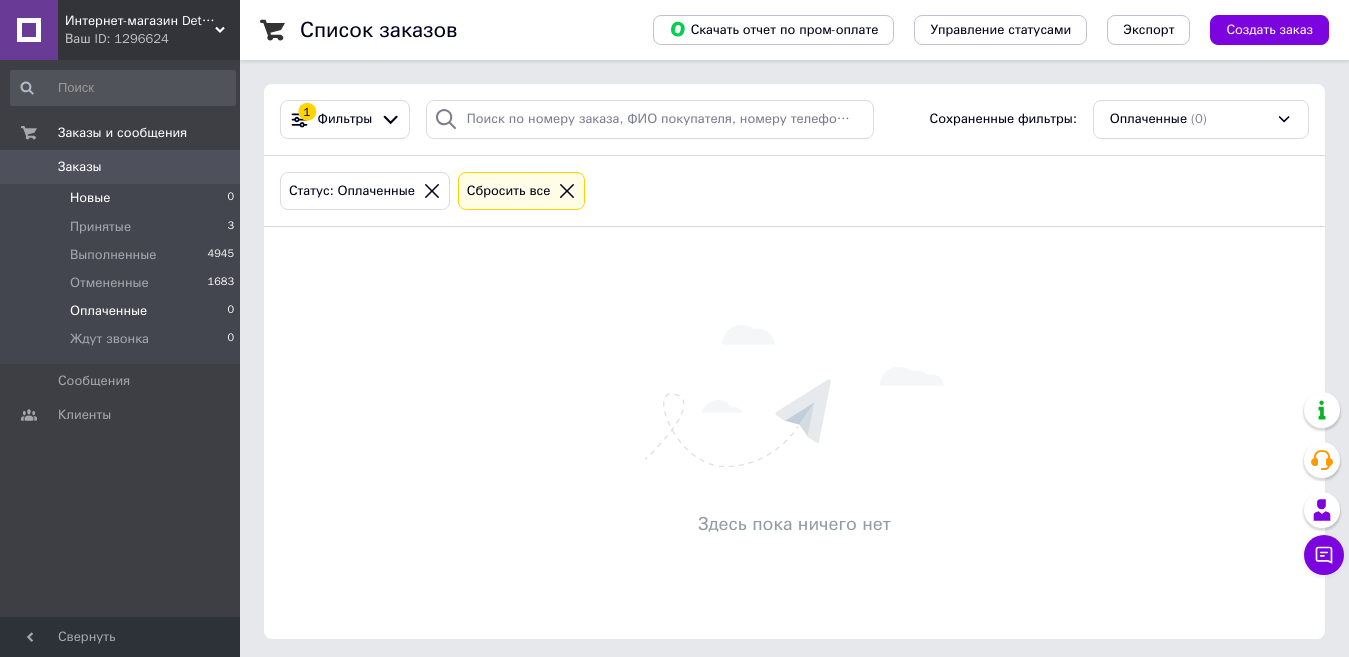 click on "Новые" at bounding box center [90, 198] 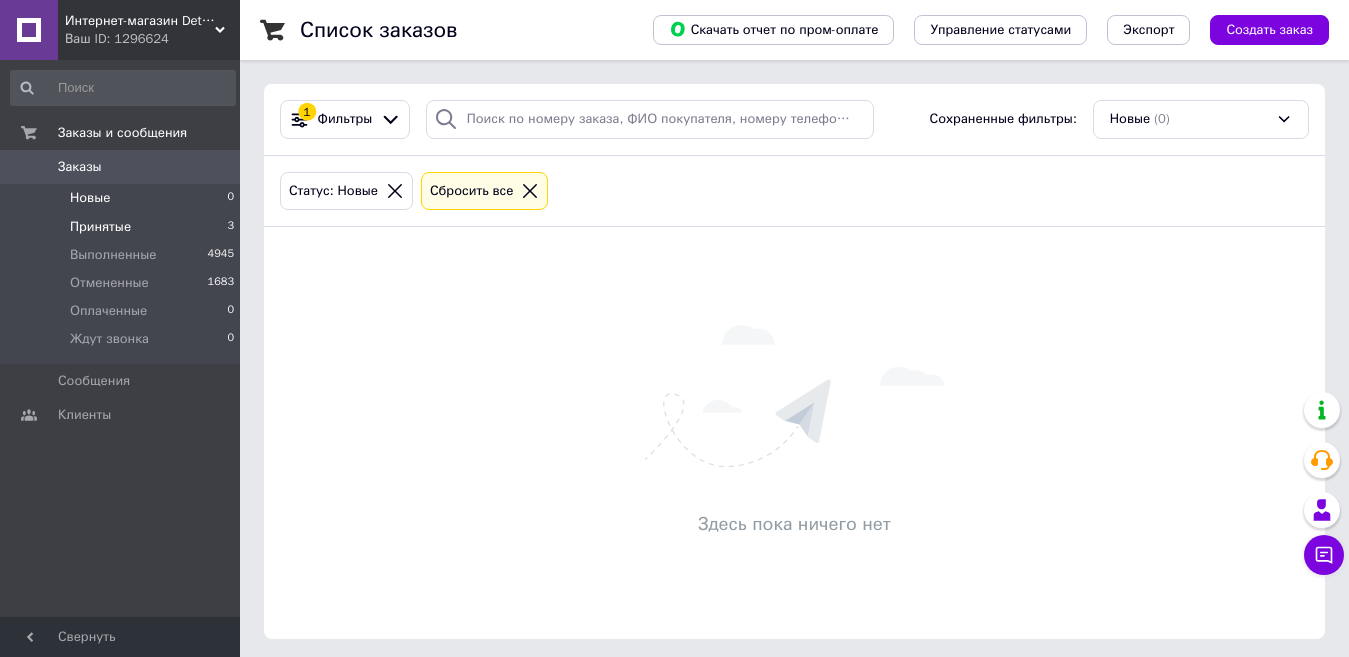 click on "Принятые" at bounding box center [100, 227] 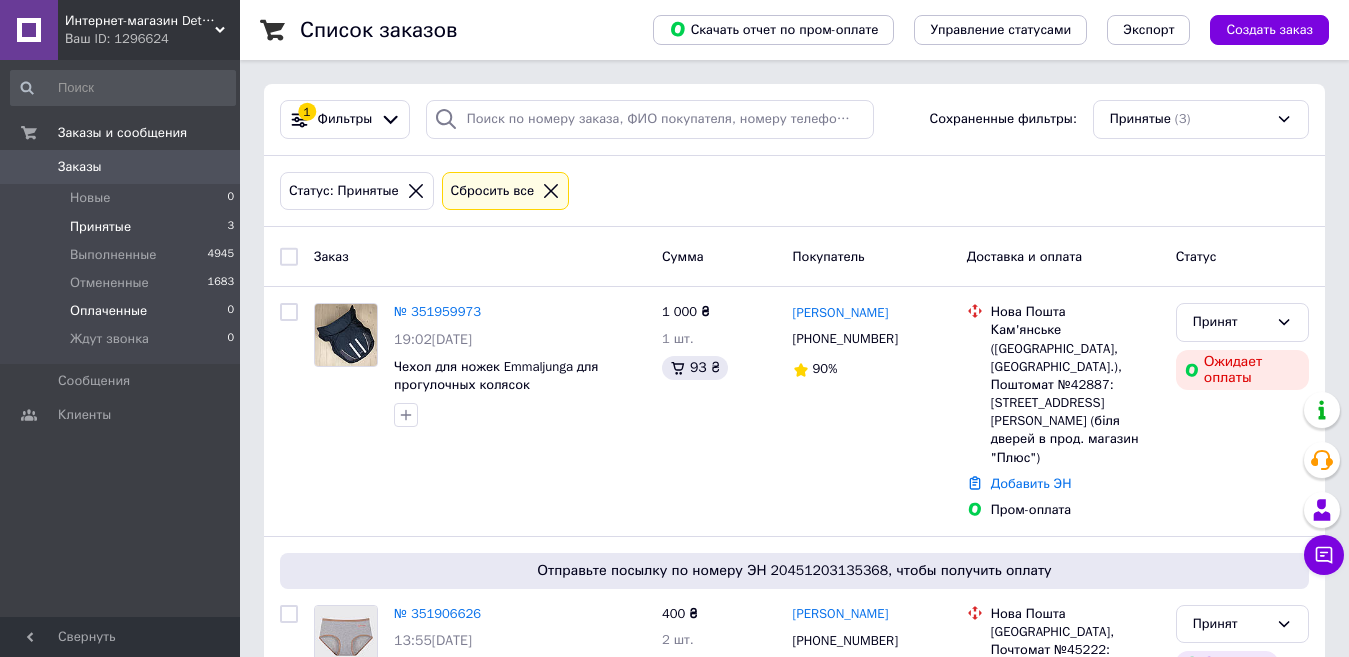 click on "Оплаченные" at bounding box center (108, 311) 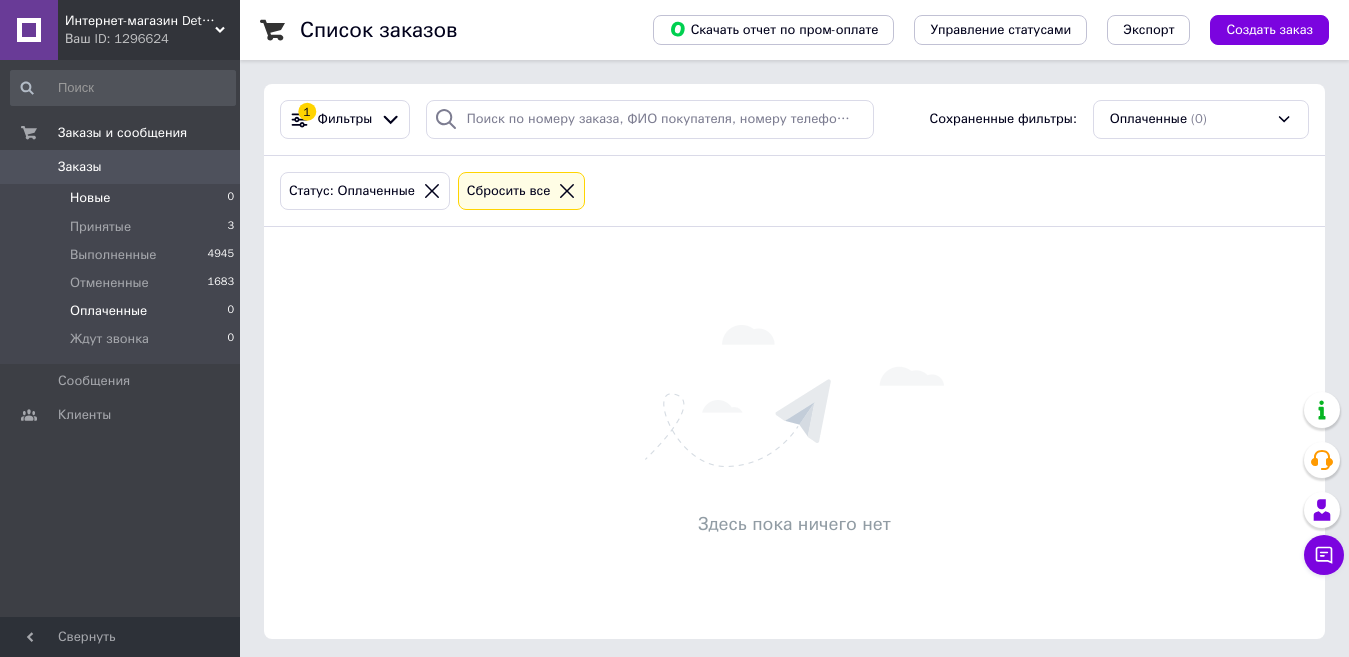 click on "Новые" at bounding box center (90, 198) 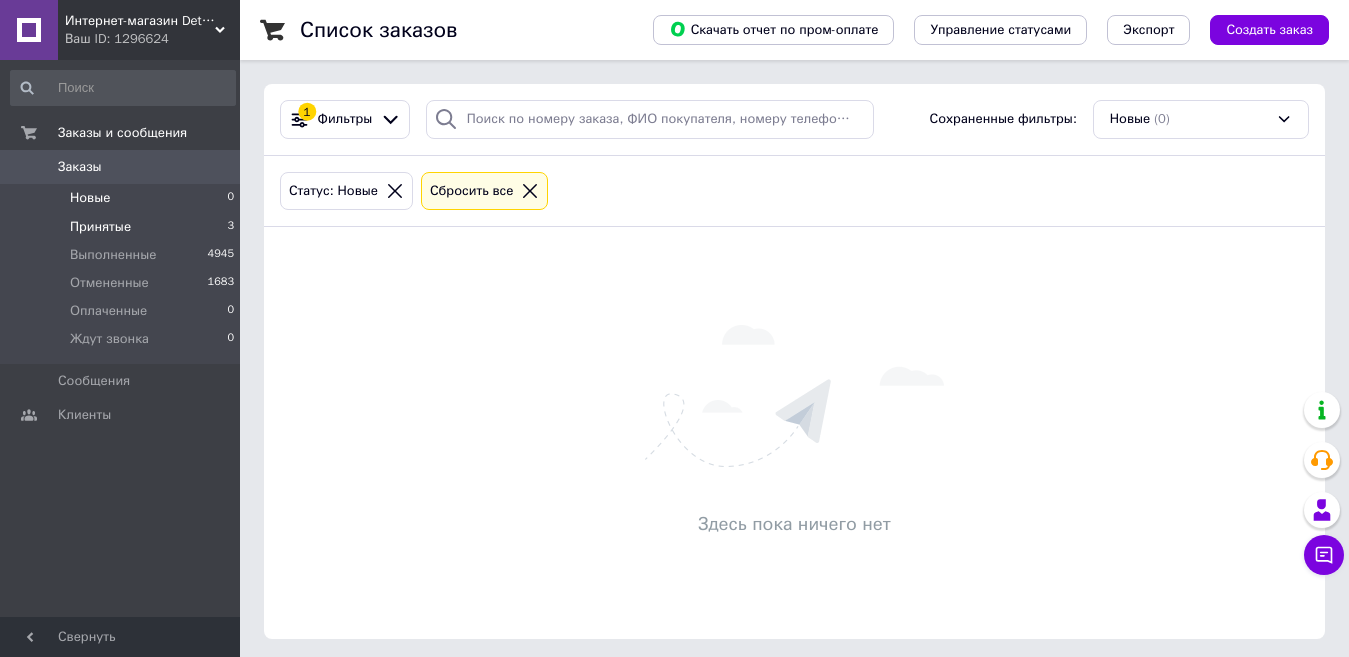 click on "Принятые" at bounding box center [100, 227] 